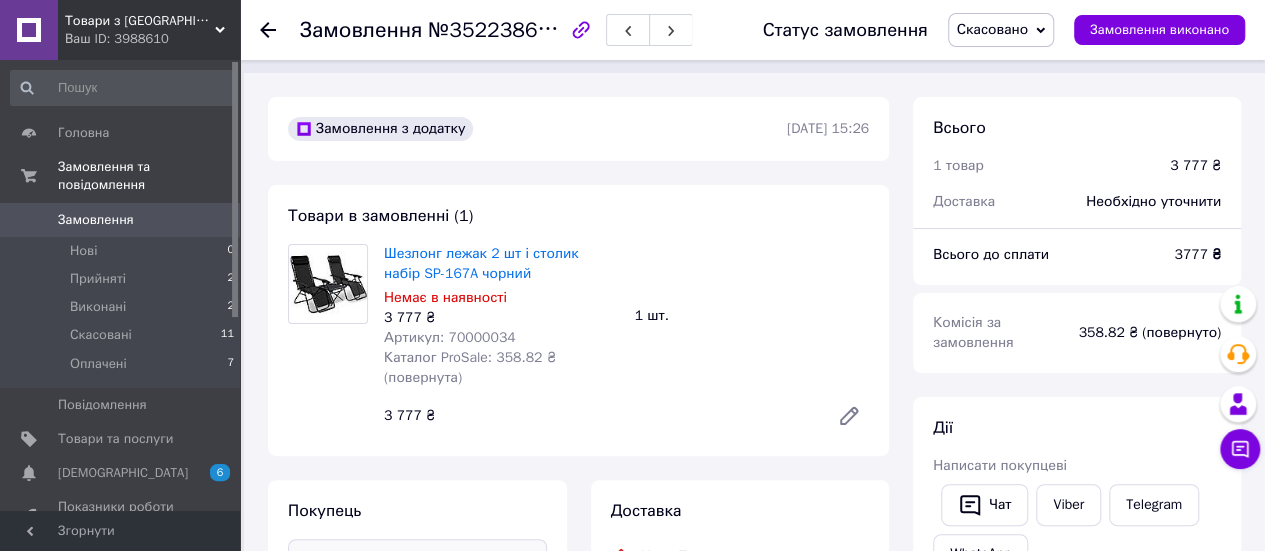 scroll, scrollTop: 0, scrollLeft: 0, axis: both 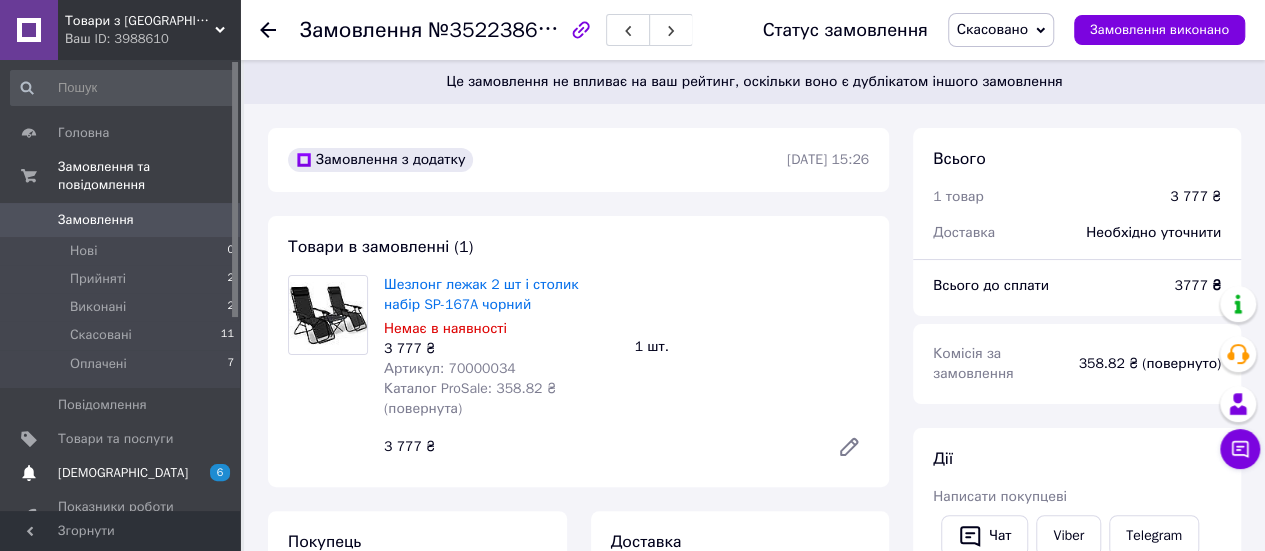 click on "[DEMOGRAPHIC_DATA]" at bounding box center [123, 473] 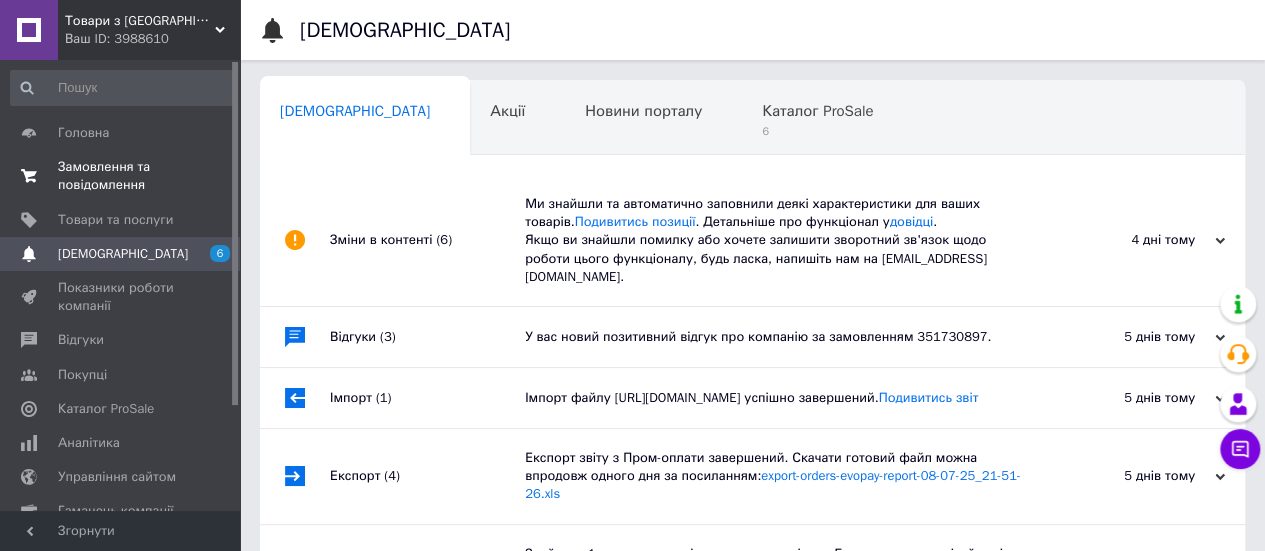 click on "Замовлення та повідомлення" at bounding box center [121, 176] 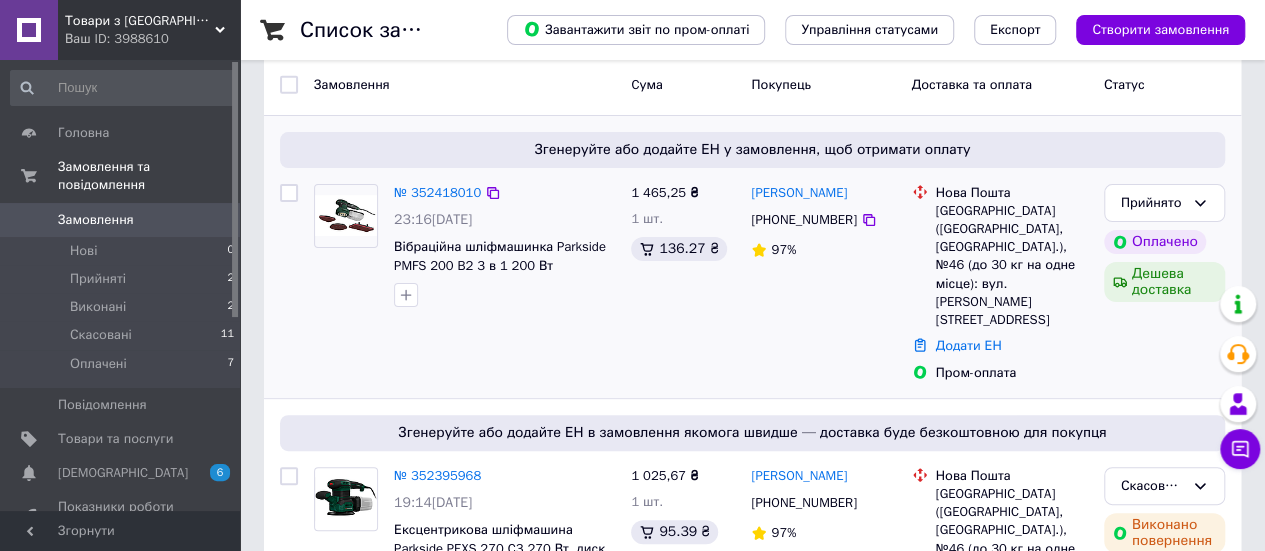 scroll, scrollTop: 0, scrollLeft: 0, axis: both 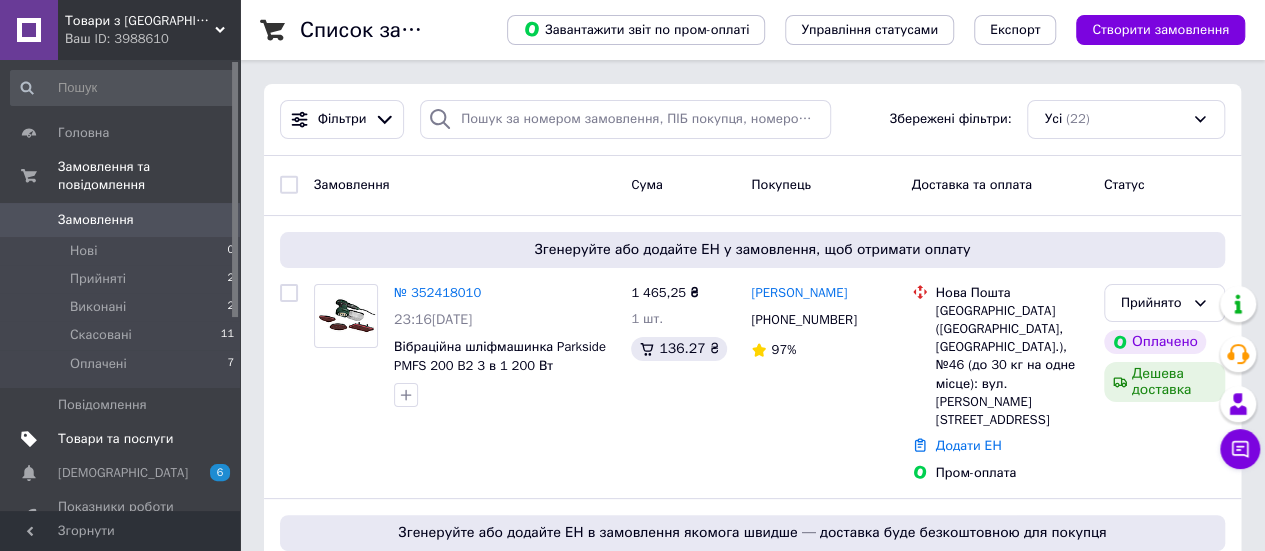 click on "Товари та послуги" at bounding box center (115, 439) 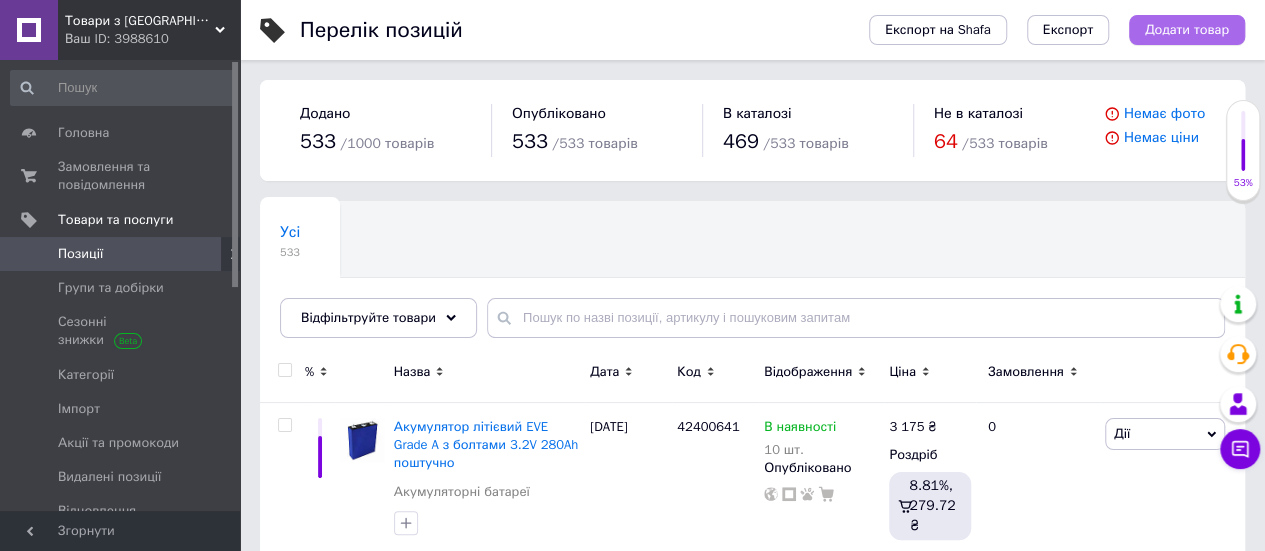 click on "Додати товар" at bounding box center [1187, 30] 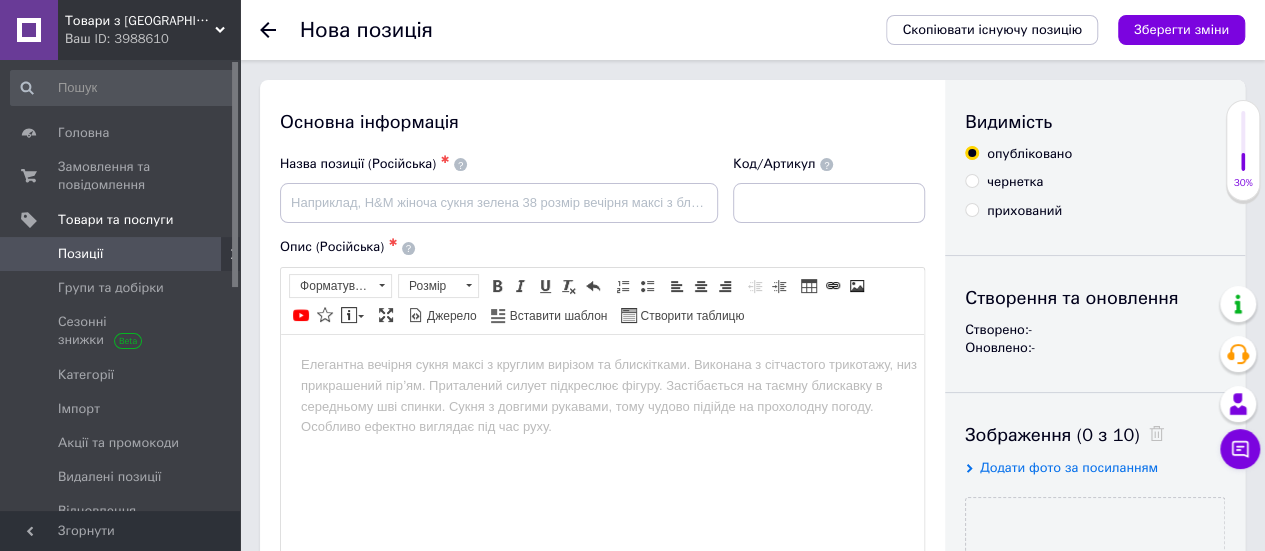 scroll, scrollTop: 0, scrollLeft: 0, axis: both 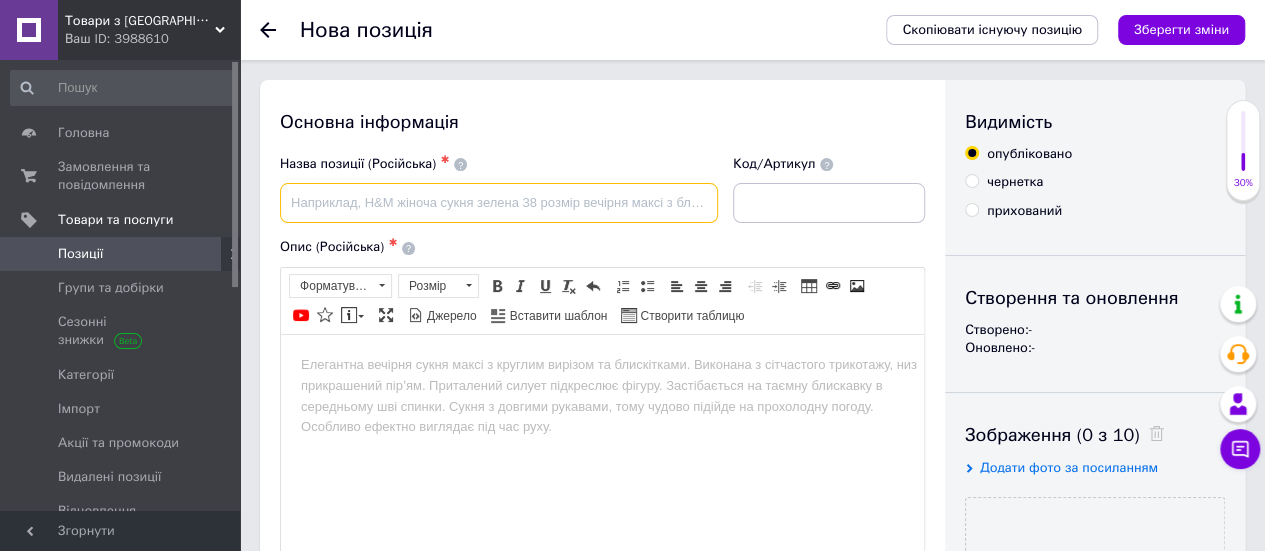 click at bounding box center [499, 203] 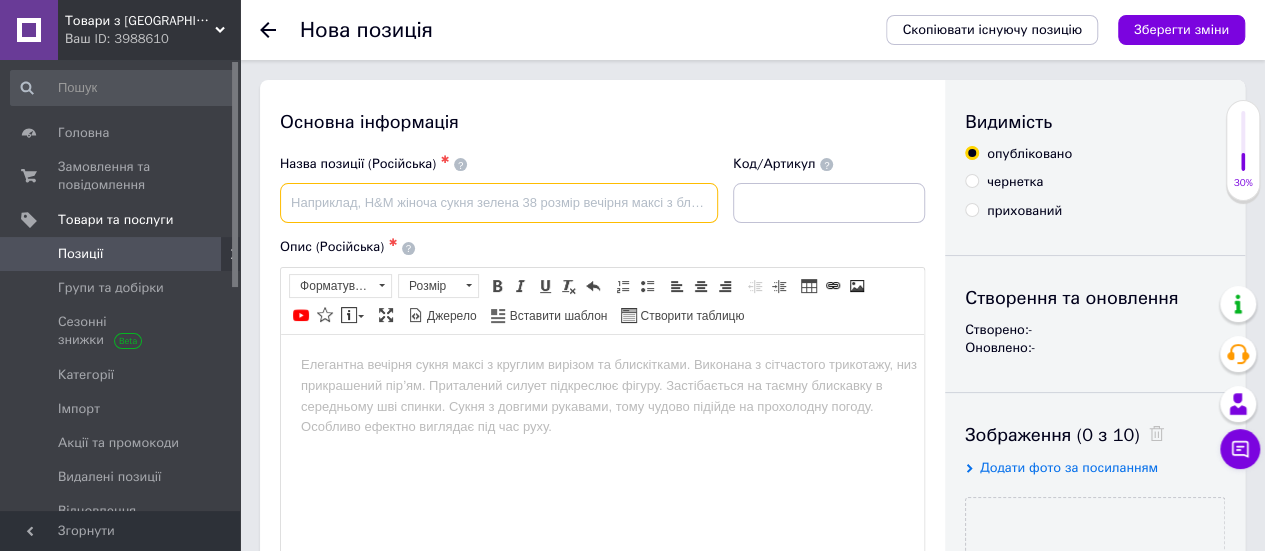 paste on "Акумуляторний ударний гайковерт 20 В »PPDSSA 20-Li A1«, без акумулятора та зарядного пристрою" 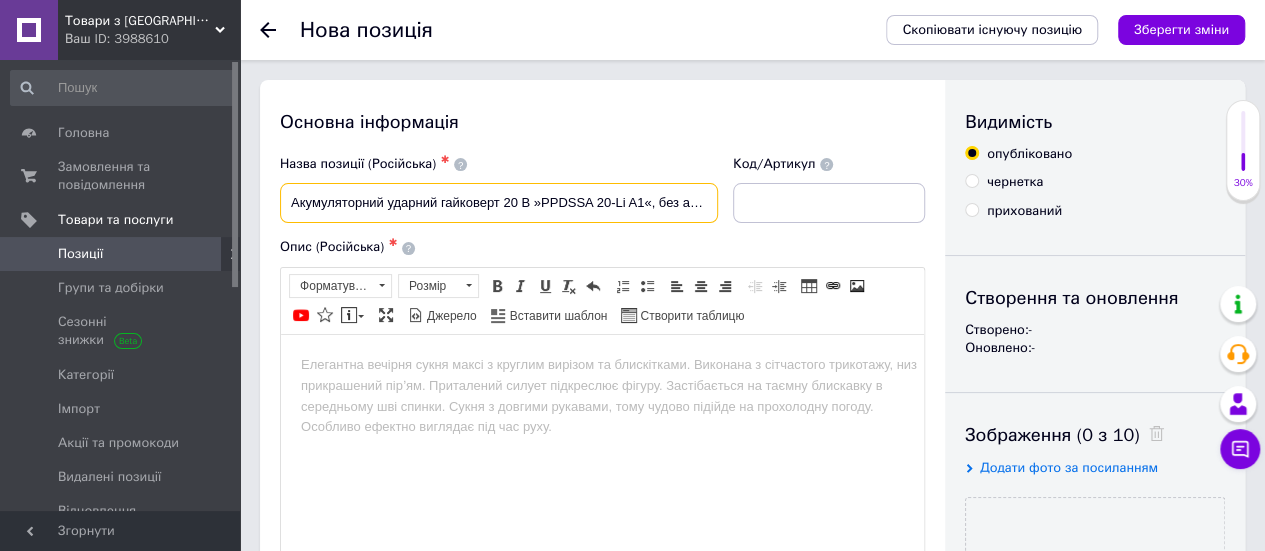 scroll, scrollTop: 0, scrollLeft: 189, axis: horizontal 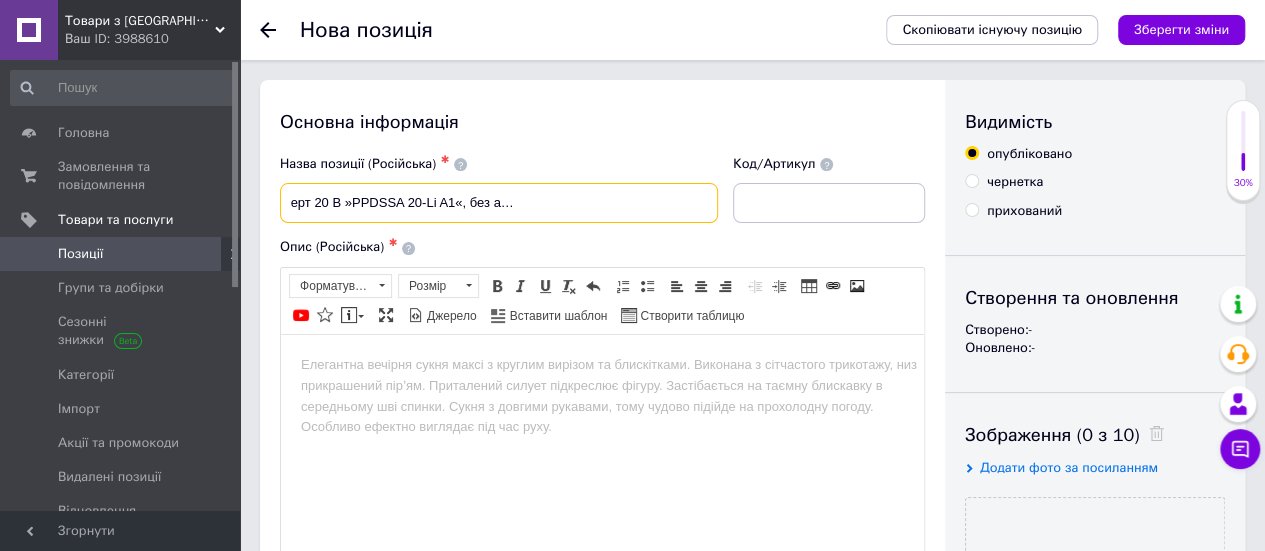 type on "Акумуляторний ударний гайковерт 20 В »PPDSSA 20-Li A1«, без акумулятора та зарядного пристрою" 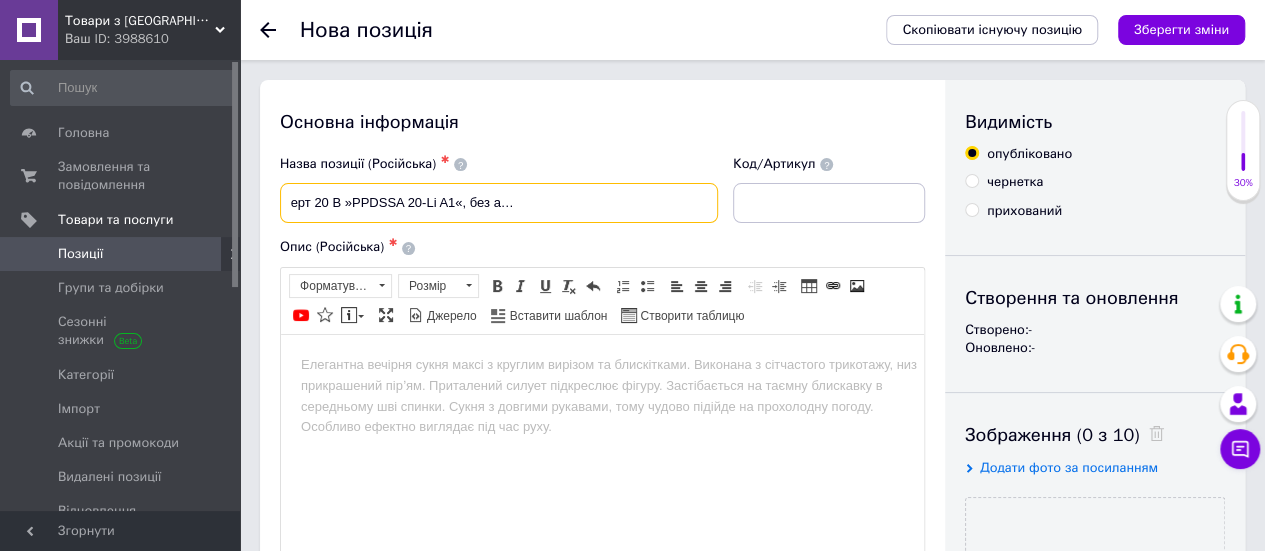 scroll, scrollTop: 0, scrollLeft: 0, axis: both 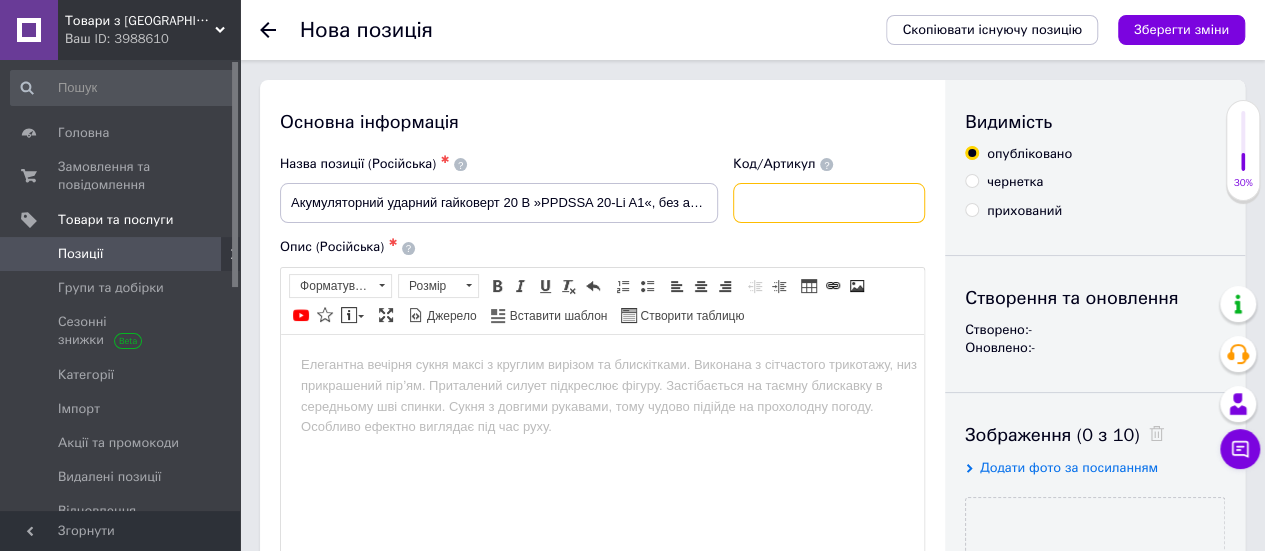 click at bounding box center [829, 203] 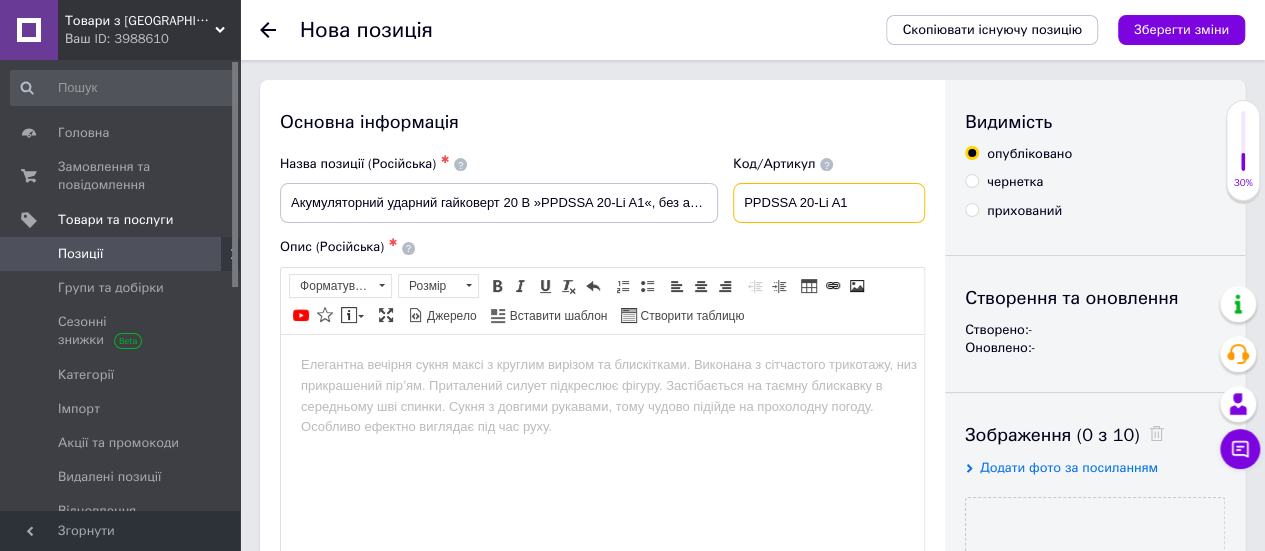 type on "PPDSSA 20-Li A1" 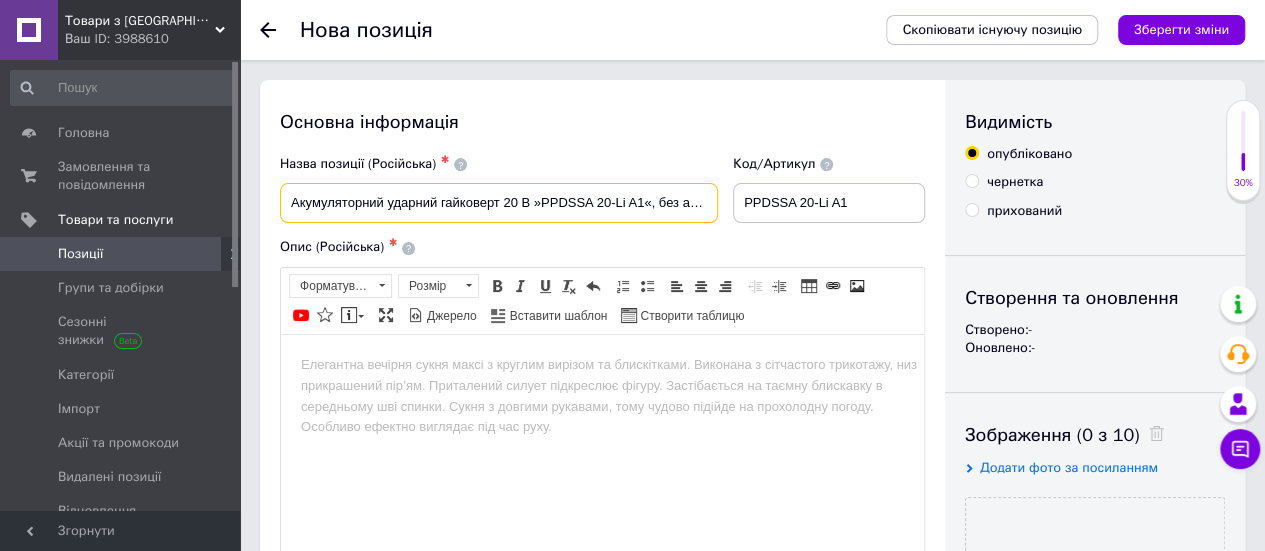 click on "Акумуляторний ударний гайковерт 20 В »PPDSSA 20-Li A1«, без акумулятора та зарядного пристрою" at bounding box center [499, 203] 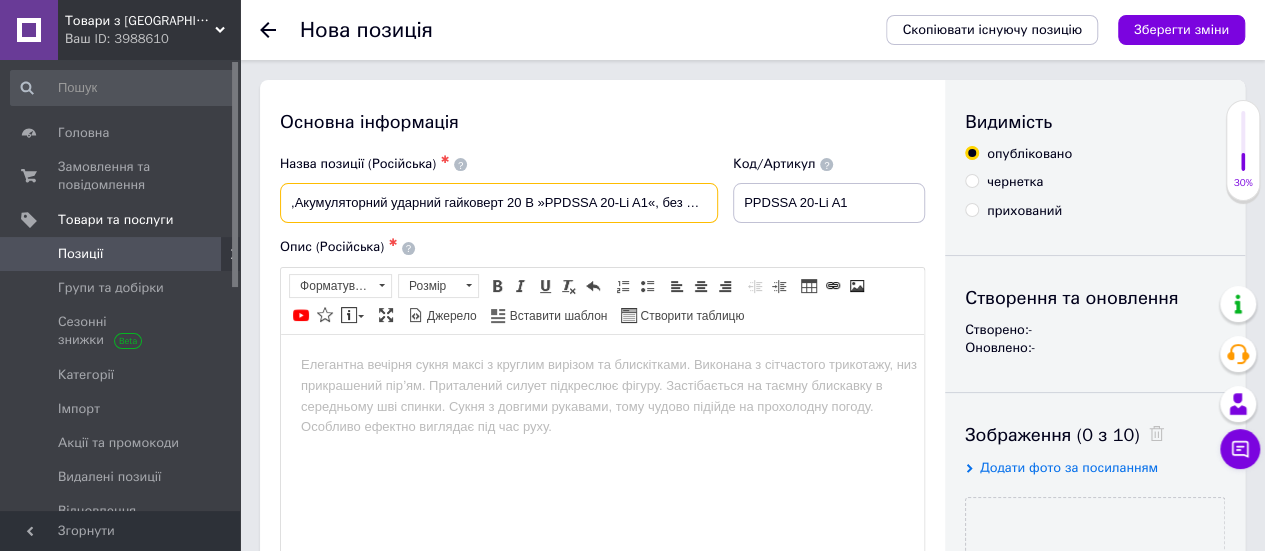 paste on "PARKSIDE PERFORM" 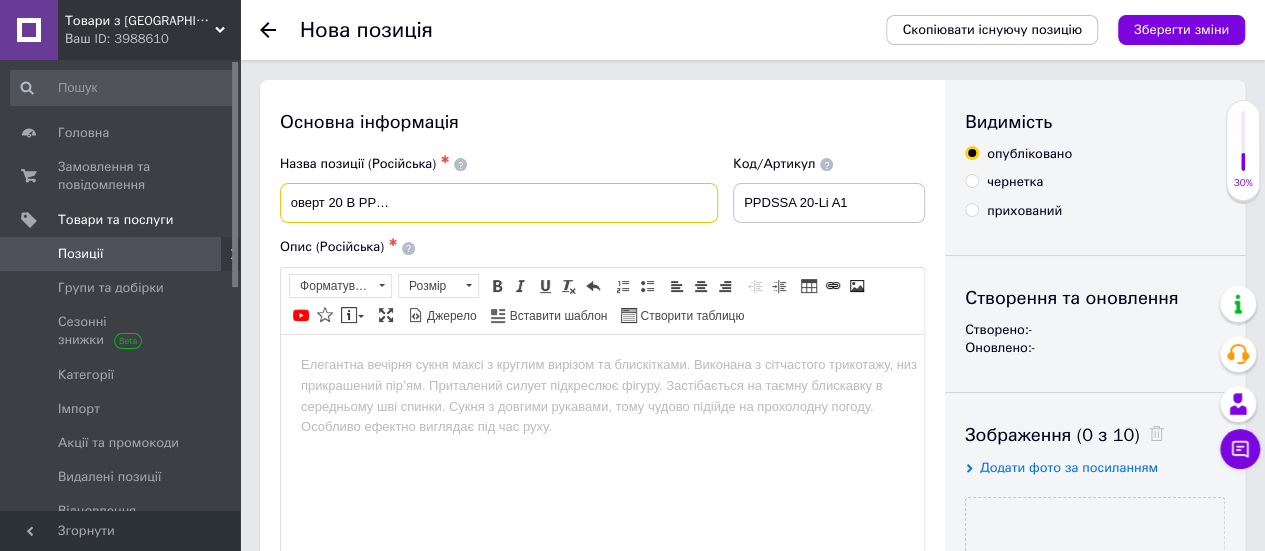 scroll, scrollTop: 0, scrollLeft: 0, axis: both 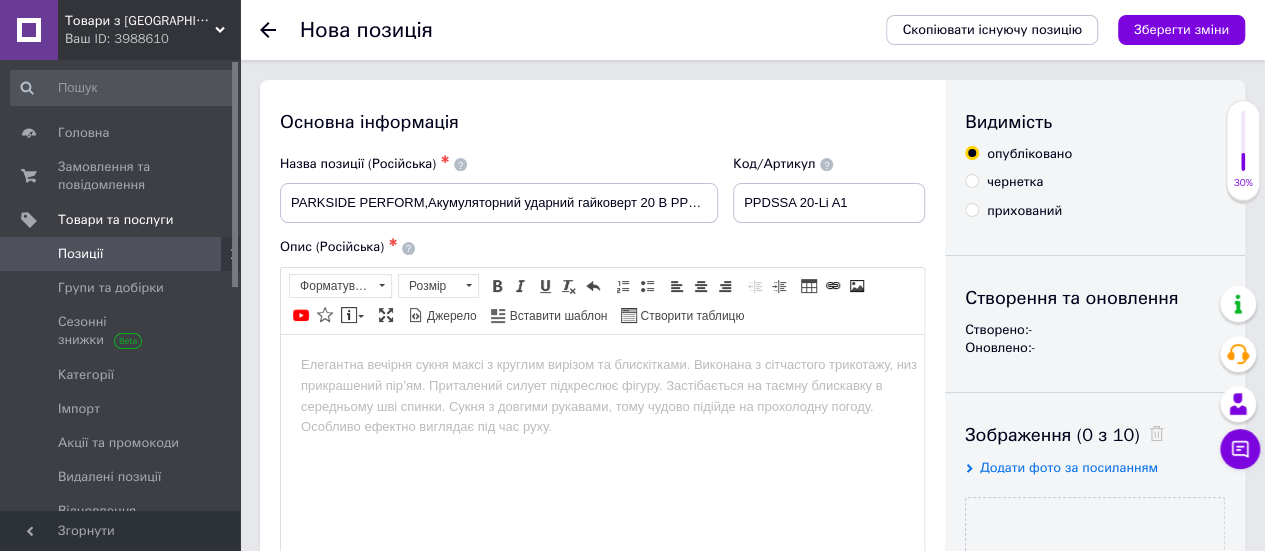 drag, startPoint x: 367, startPoint y: 219, endPoint x: 446, endPoint y: 230, distance: 79.762146 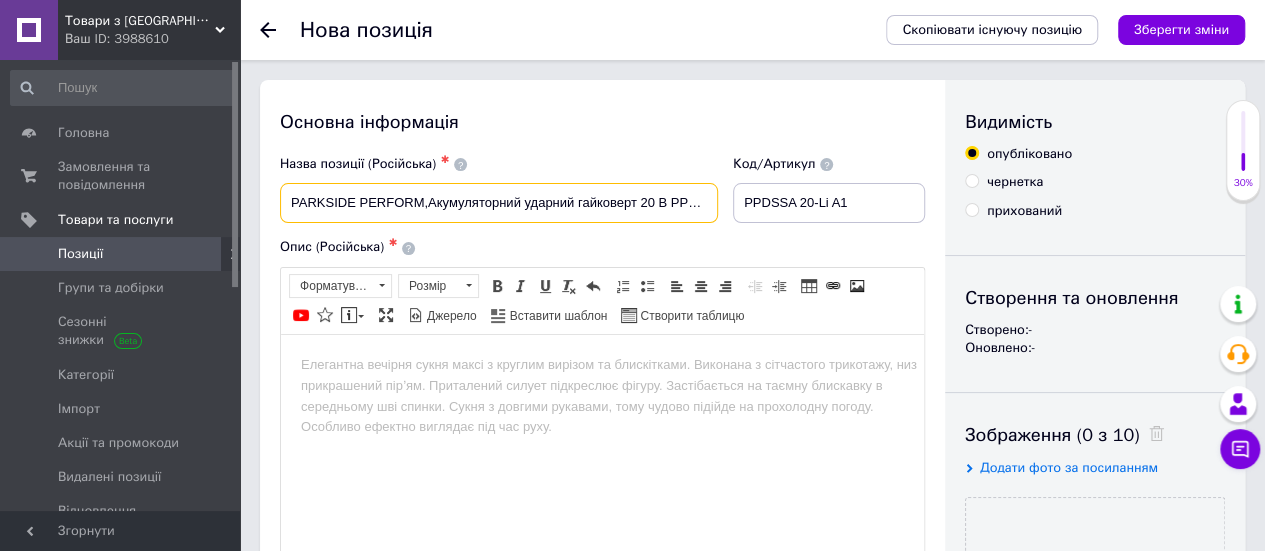 click on "PARKSIDE PERFORM,Акумуляторний ударний гайковерт 20 В PPDSSA 20-Li A1, без акумулятора та зарядного пристрою" at bounding box center [499, 203] 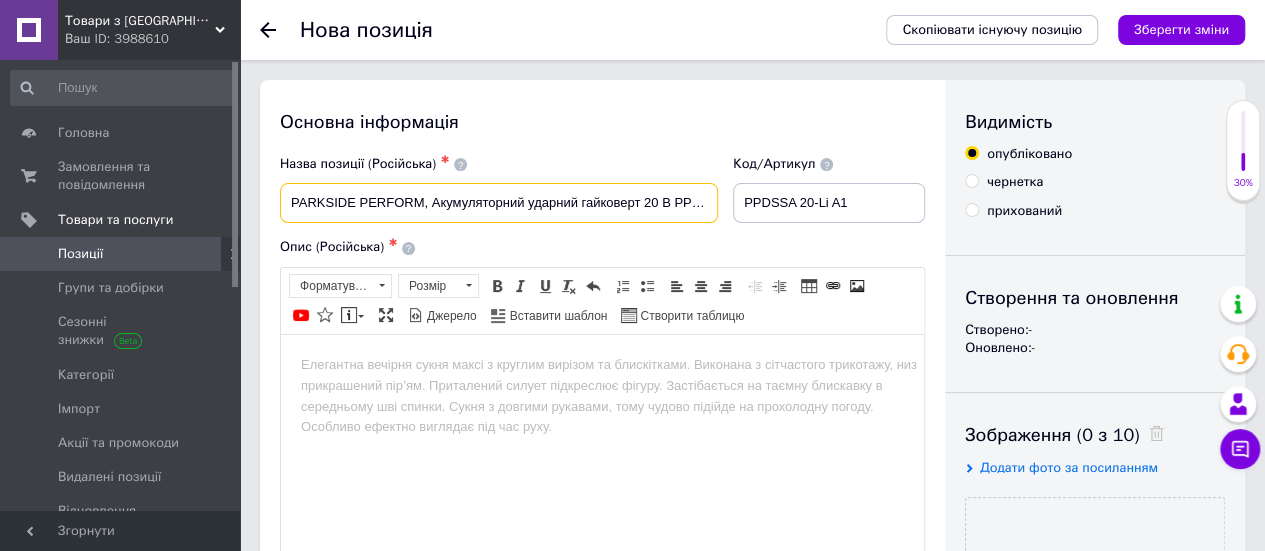 type on "PARKSIDE PERFORM, Акумуляторний ударний гайковерт 20 В PPDSSA 20-Li A1, без акумулятора та зарядного пристрою" 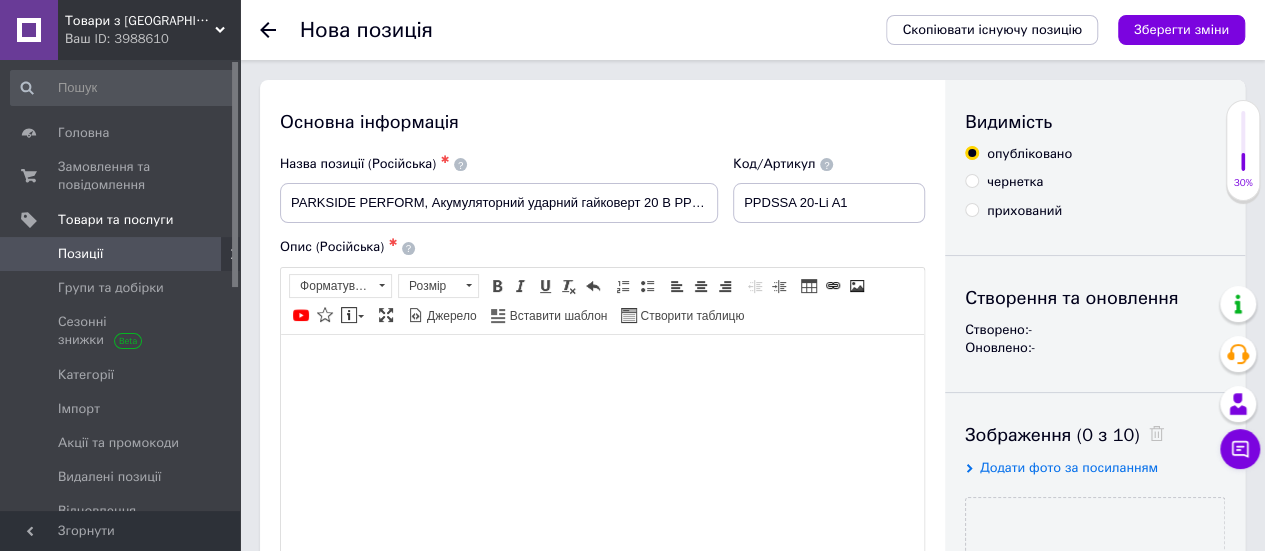 click at bounding box center [602, 364] 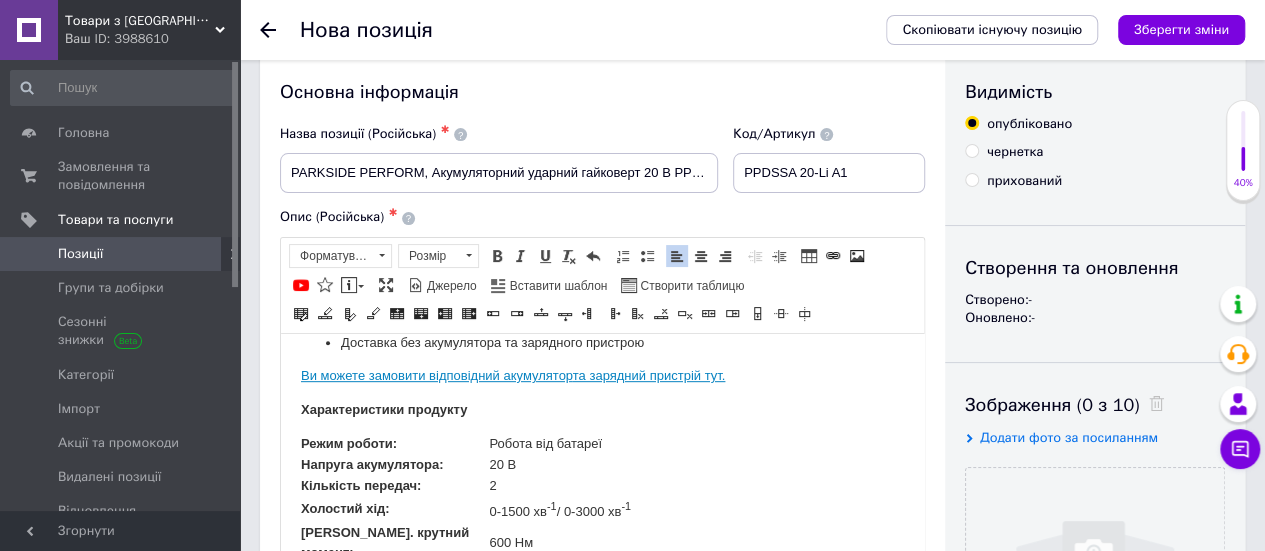 scroll, scrollTop: 598, scrollLeft: 0, axis: vertical 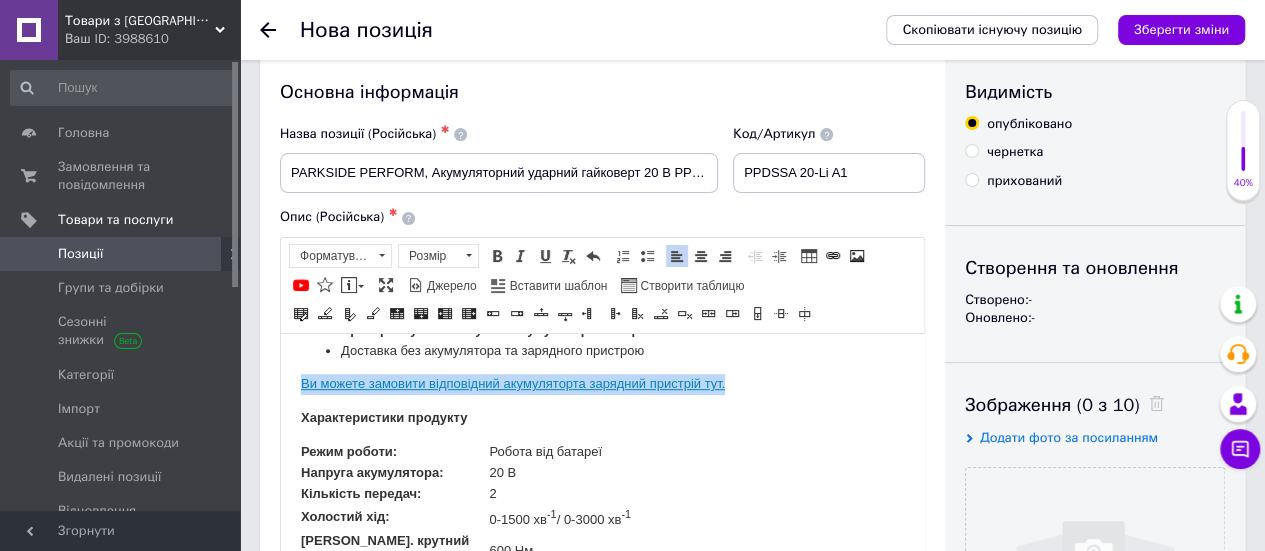 drag, startPoint x: 749, startPoint y: 379, endPoint x: 301, endPoint y: 382, distance: 448.01004 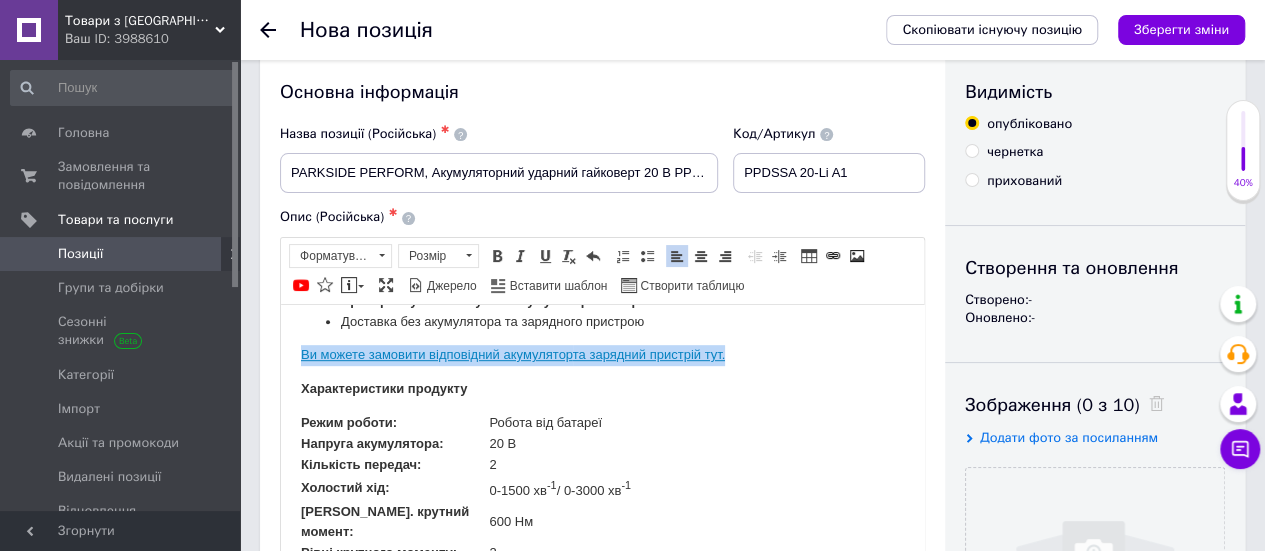 type 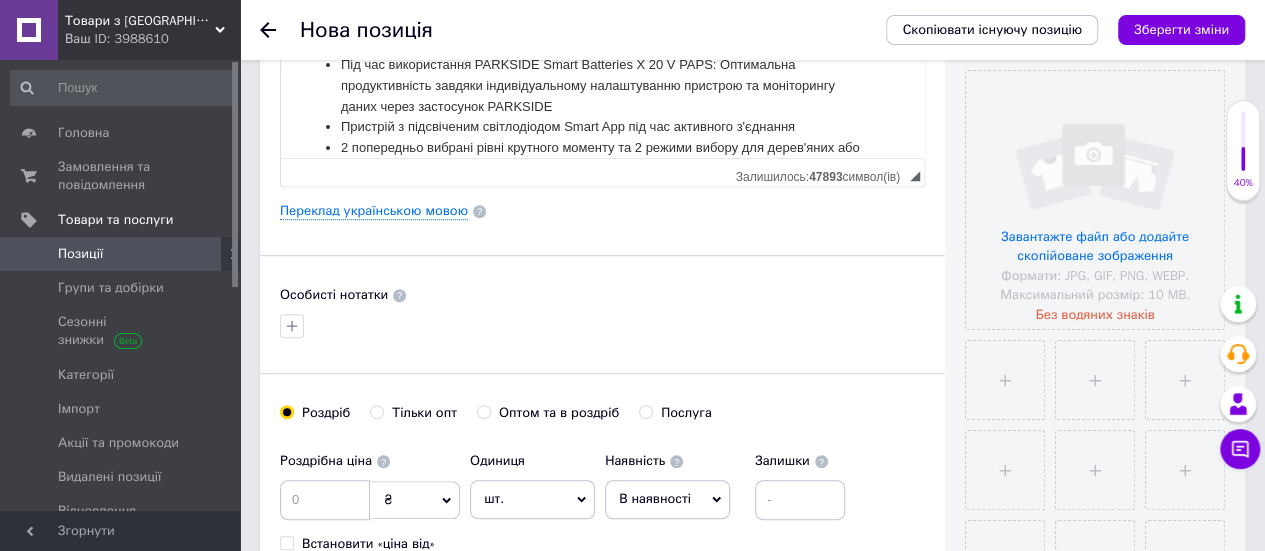 scroll, scrollTop: 530, scrollLeft: 0, axis: vertical 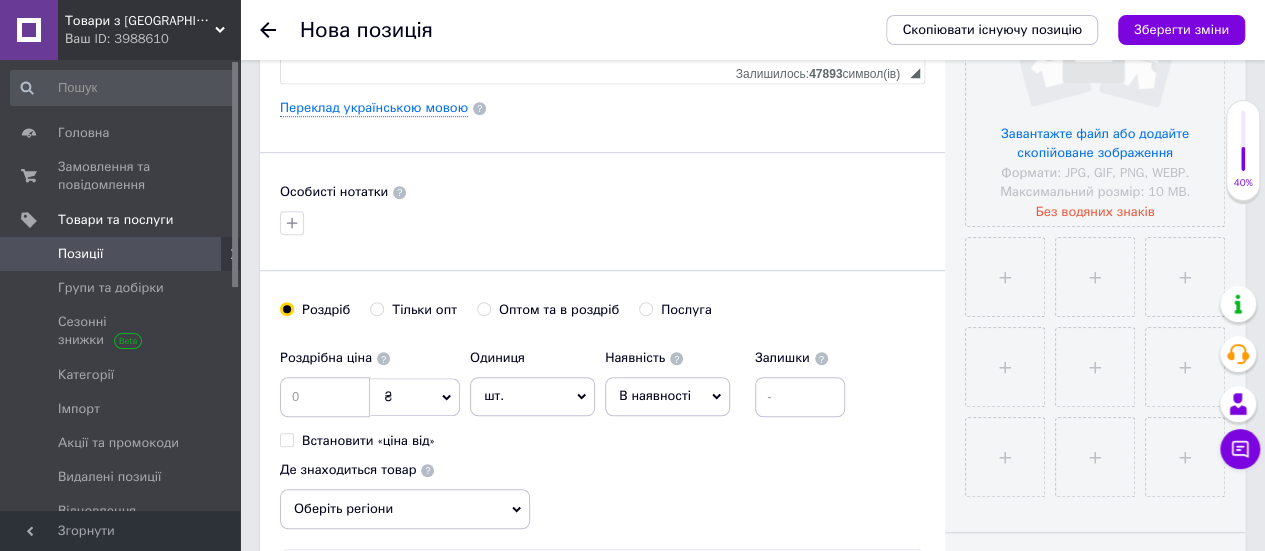 click on "Видимість опубліковано чернетка прихований Створення та оновлення Створено:  - Оновлено:  - Зображення (0 з 10) Додати фото за посиланням Завантажте файл або додайте скопійоване зображення Формати: JPG, GIF, PNG, WEBP. Максимальний розмір: 10 MB. Без водяних знаків Відео (0 з 10) Додати відео за посиланням" at bounding box center (1095, 108) 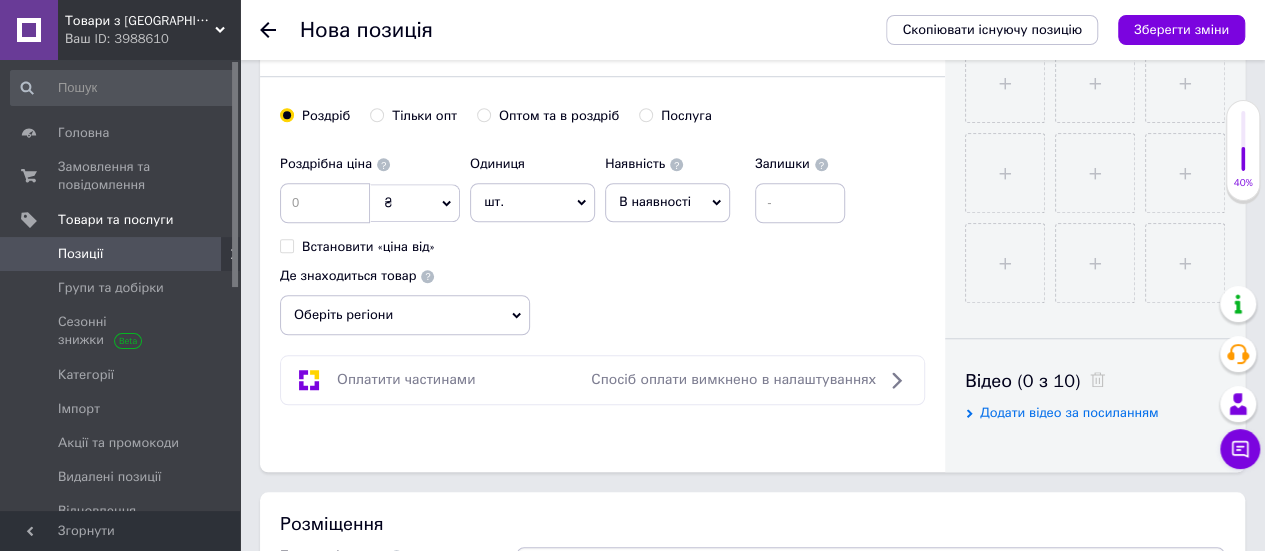 scroll, scrollTop: 830, scrollLeft: 0, axis: vertical 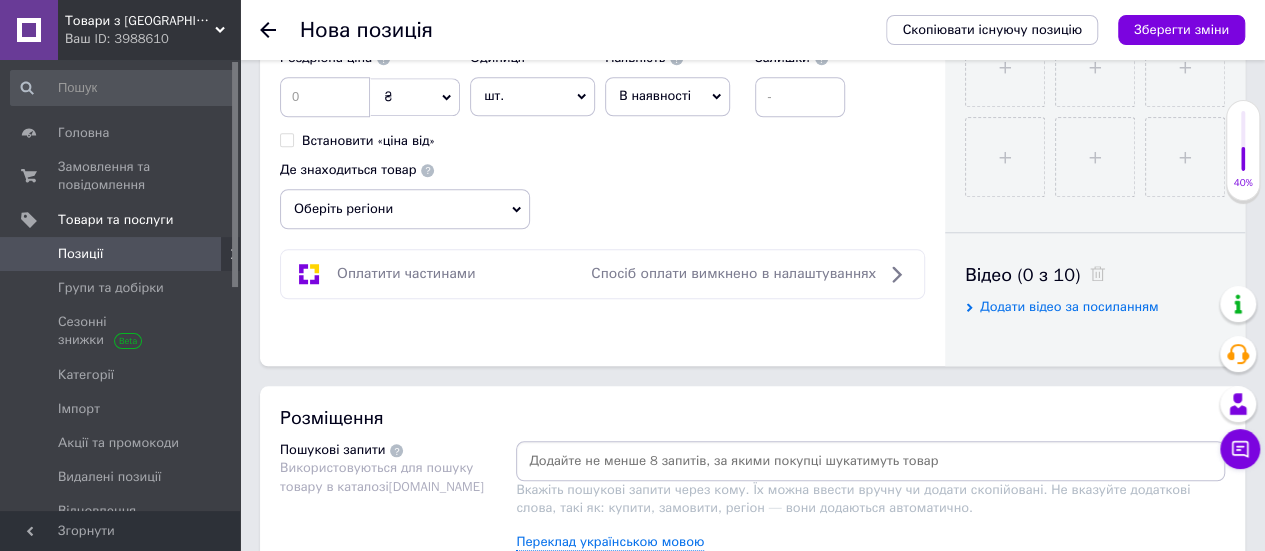 click at bounding box center (870, 461) 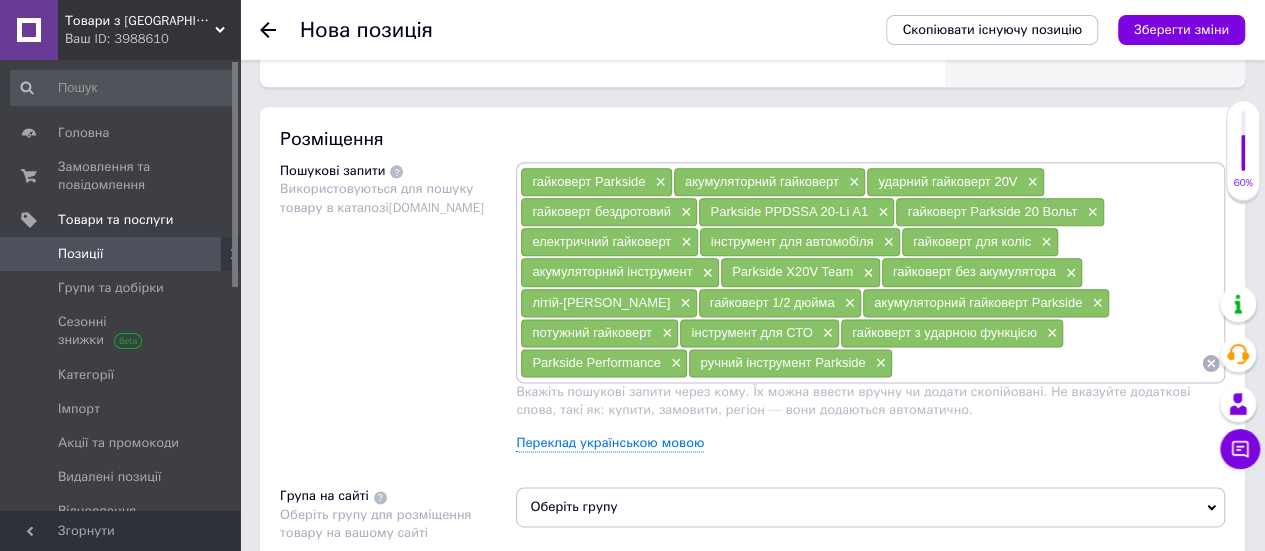 scroll, scrollTop: 1130, scrollLeft: 0, axis: vertical 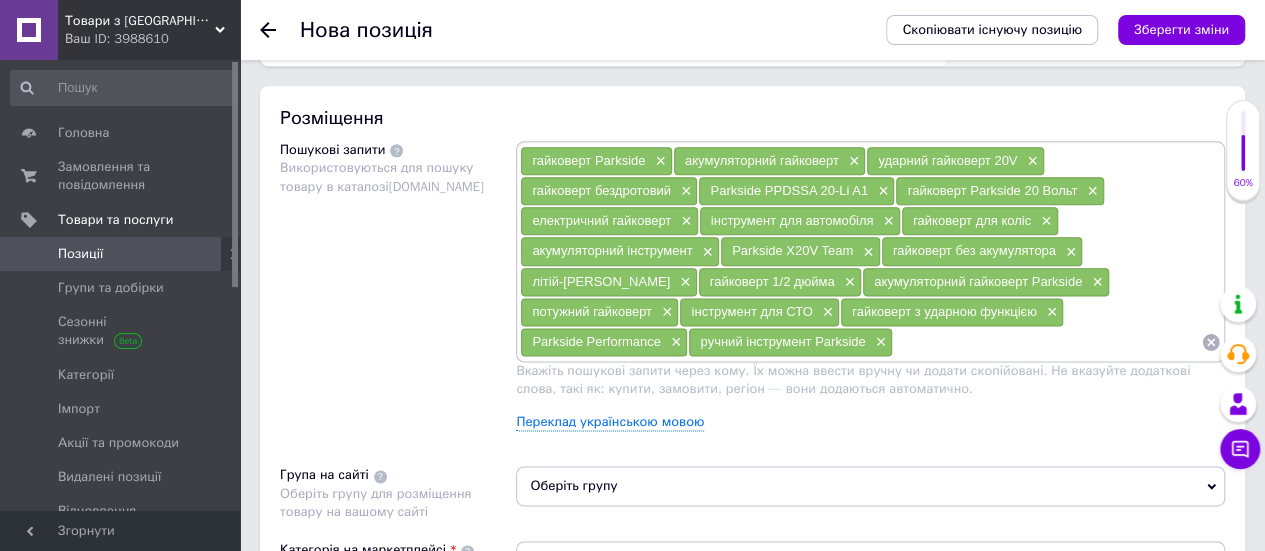 click on "Оберіть групу" at bounding box center (870, 486) 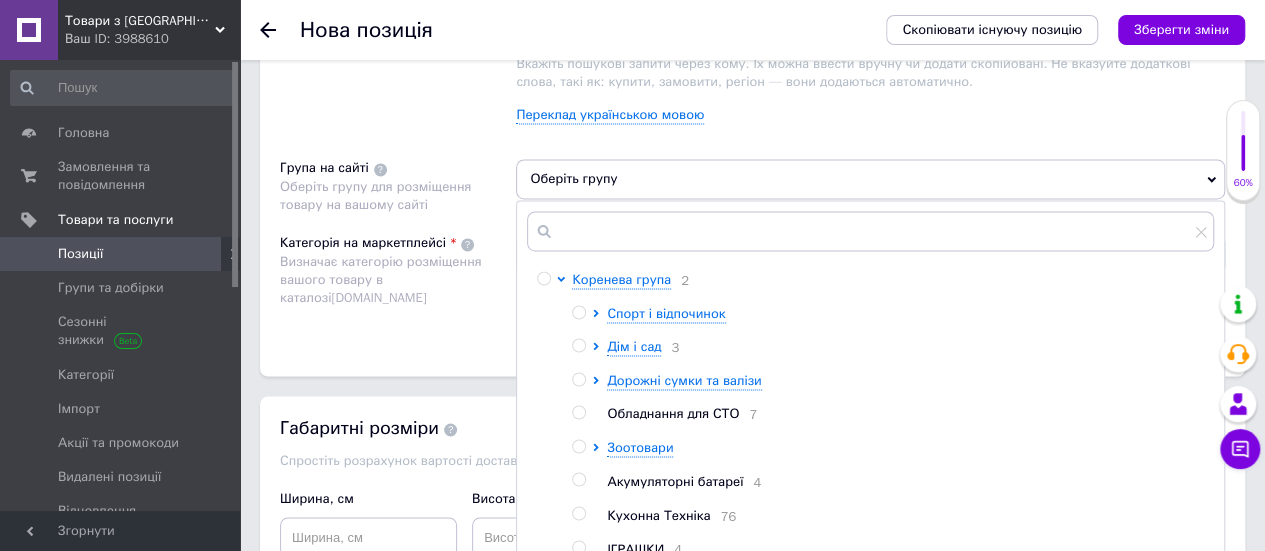 scroll, scrollTop: 1530, scrollLeft: 0, axis: vertical 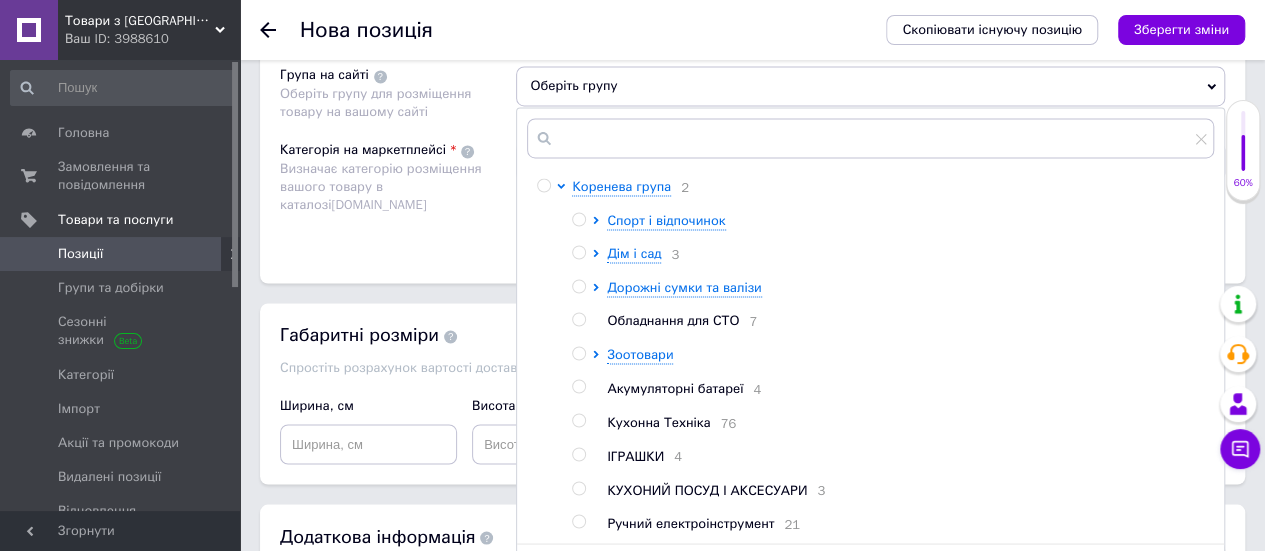 click at bounding box center (578, 319) 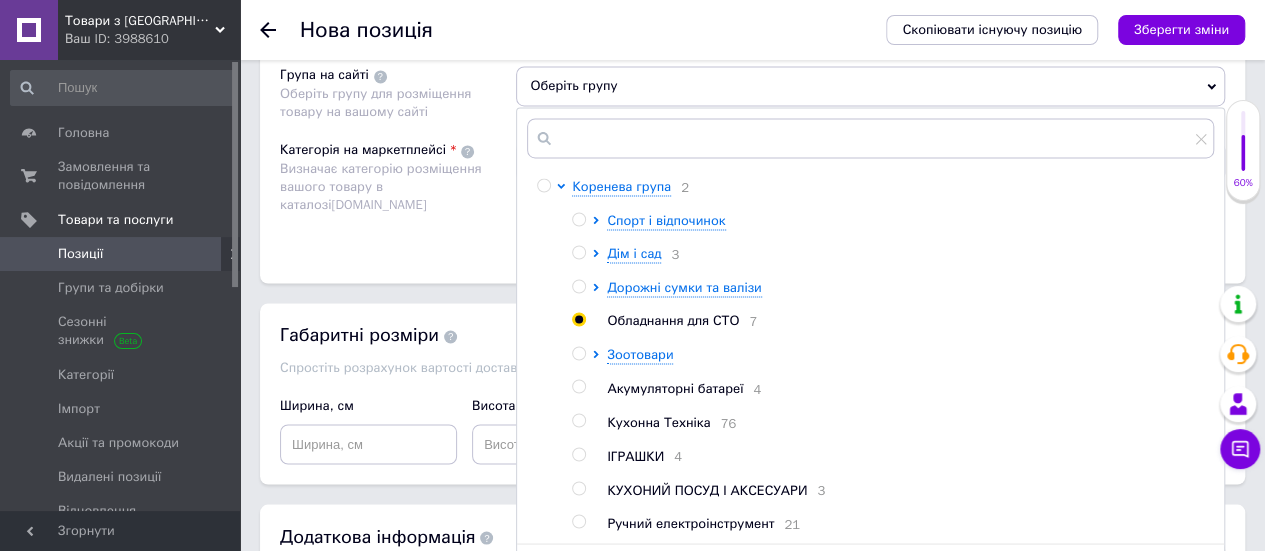 radio on "true" 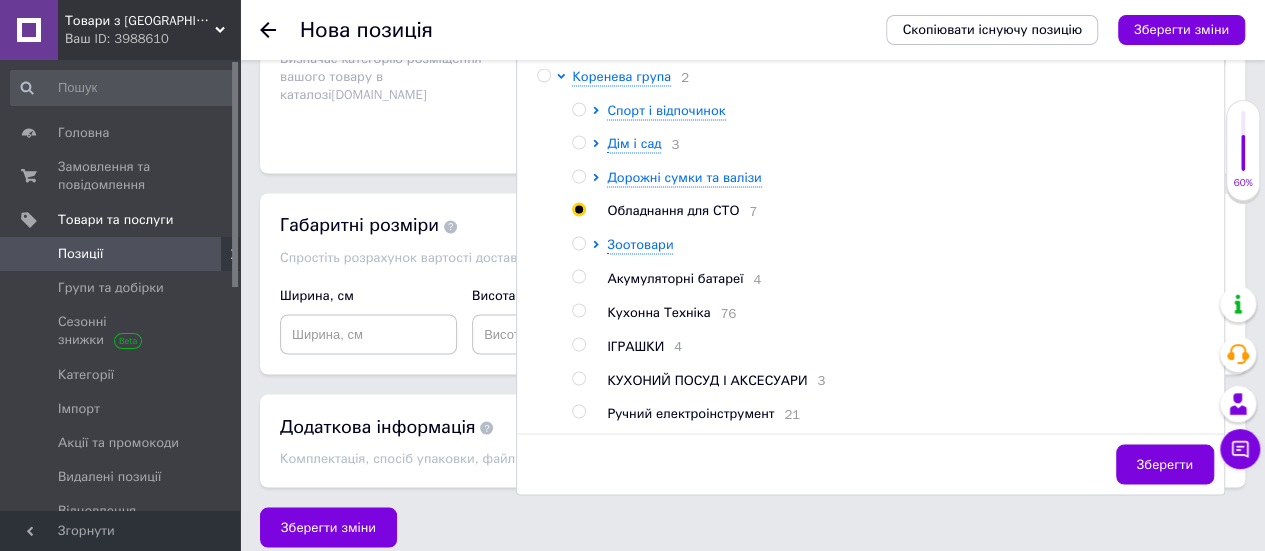scroll, scrollTop: 1642, scrollLeft: 0, axis: vertical 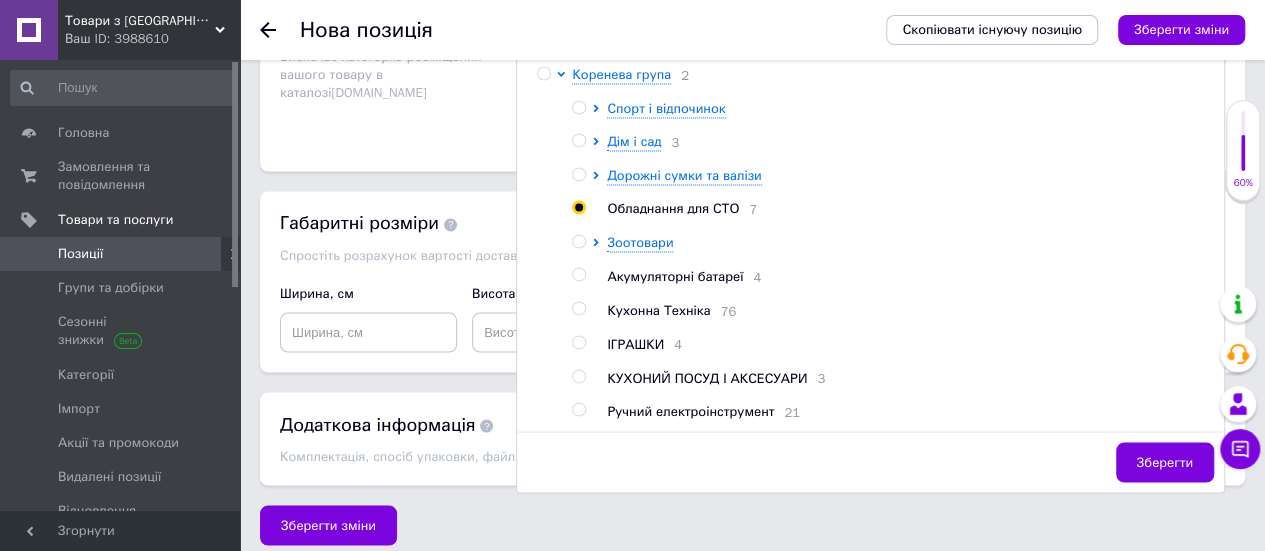 click at bounding box center [578, 409] 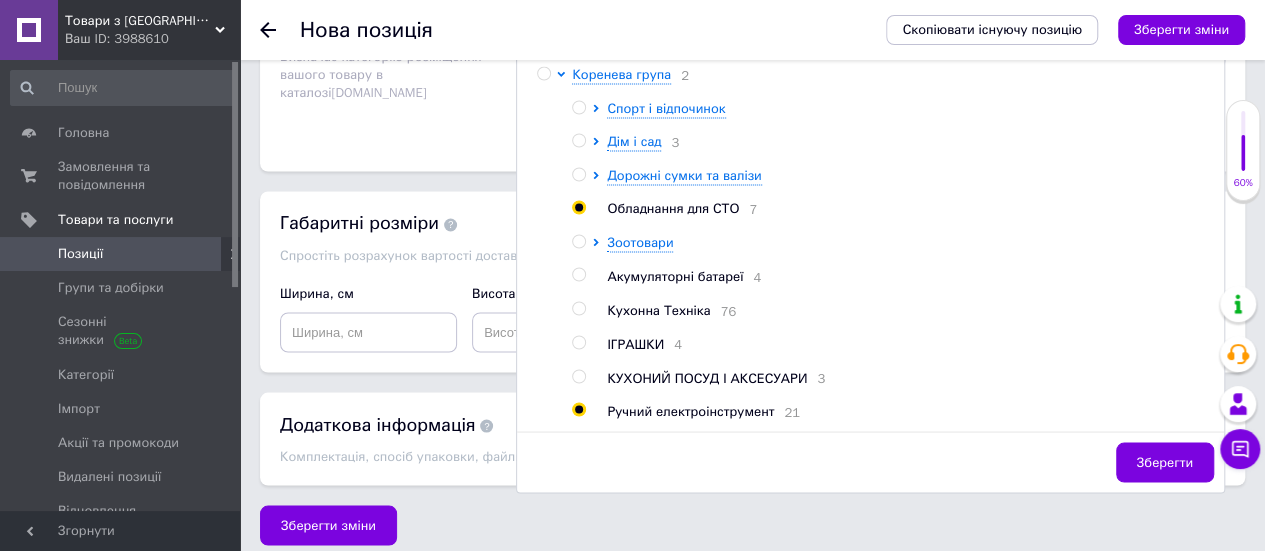 radio on "true" 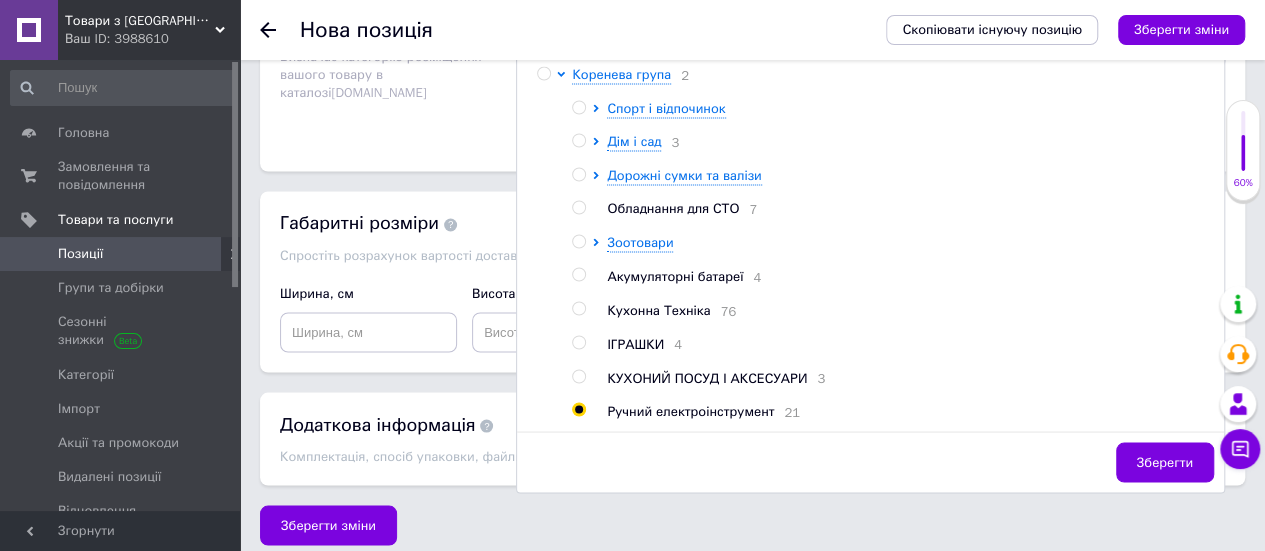drag, startPoint x: 577, startPoint y: 198, endPoint x: 735, endPoint y: 245, distance: 164.84235 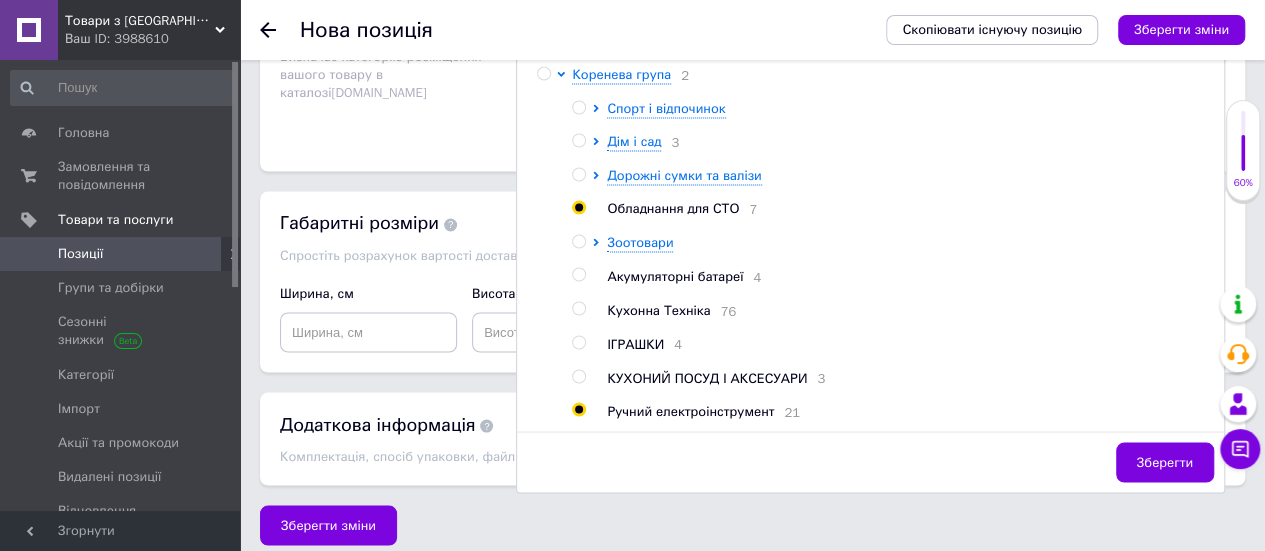 radio on "false" 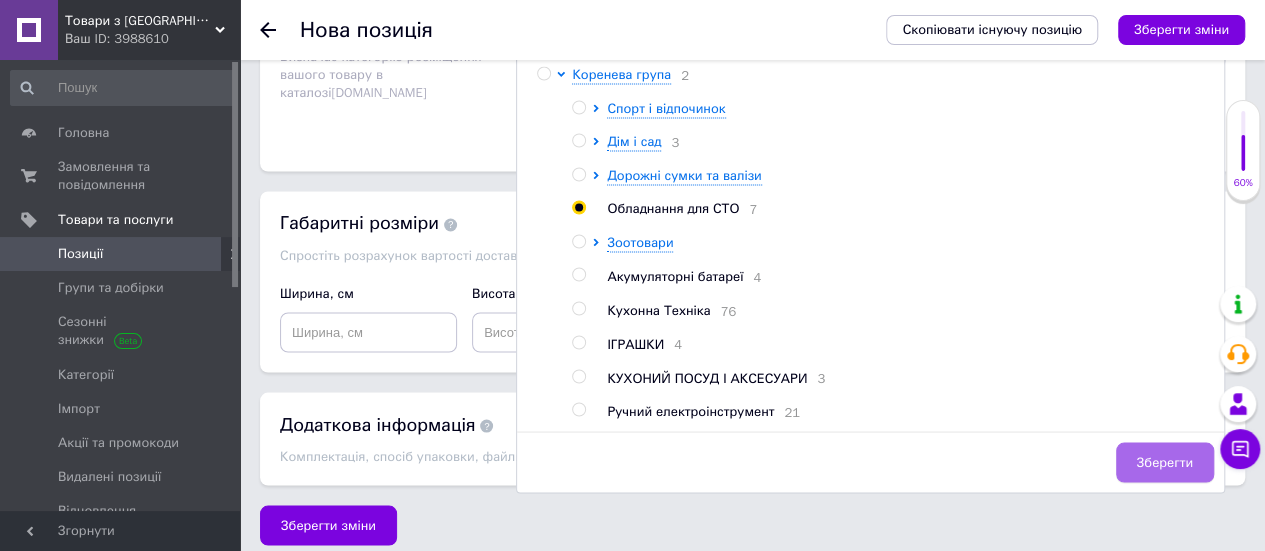 click on "Зберегти" at bounding box center (1165, 462) 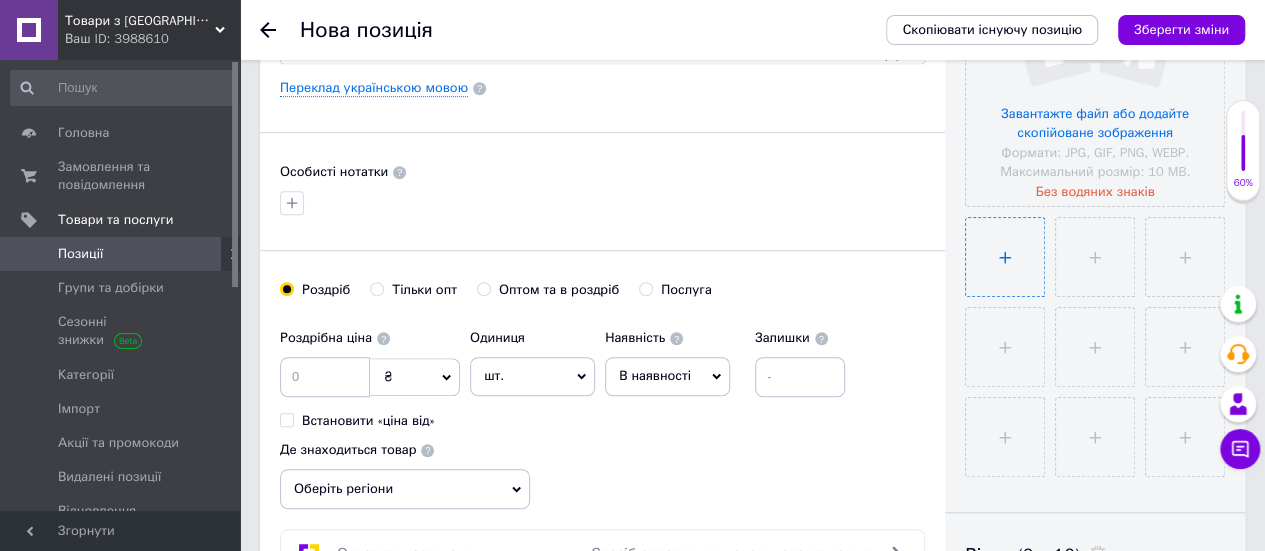 scroll, scrollTop: 542, scrollLeft: 0, axis: vertical 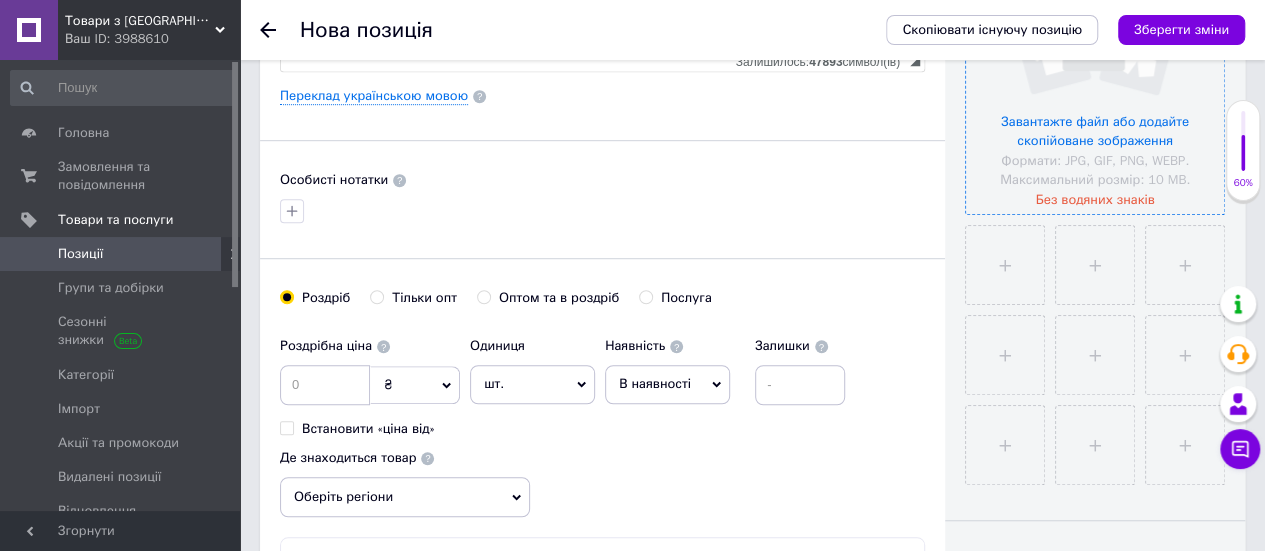 click at bounding box center [1095, 85] 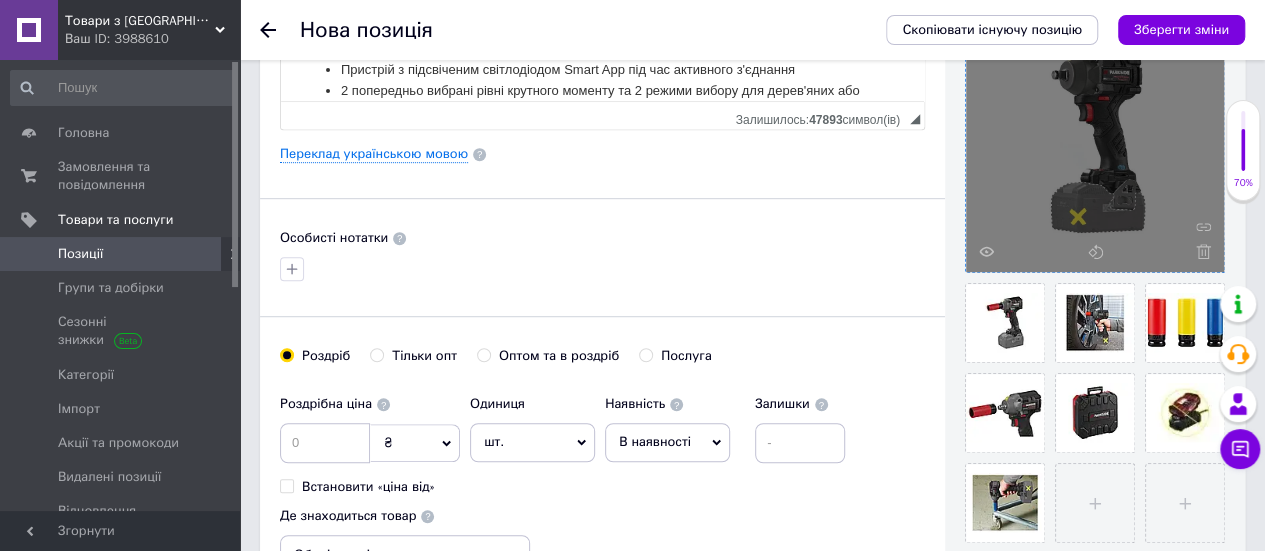 scroll, scrollTop: 442, scrollLeft: 0, axis: vertical 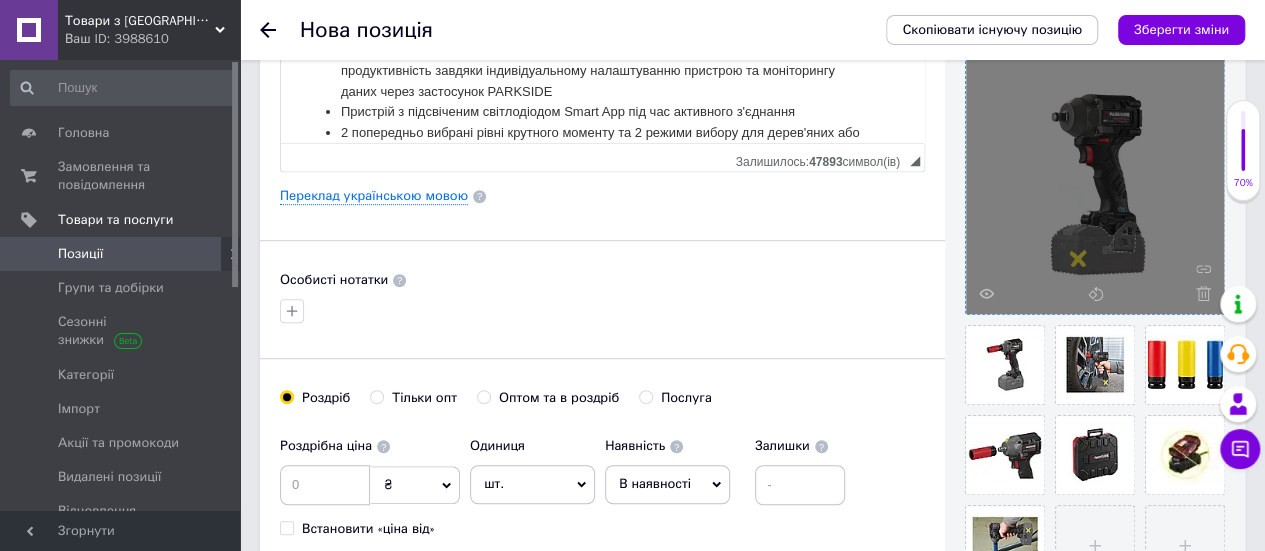 click 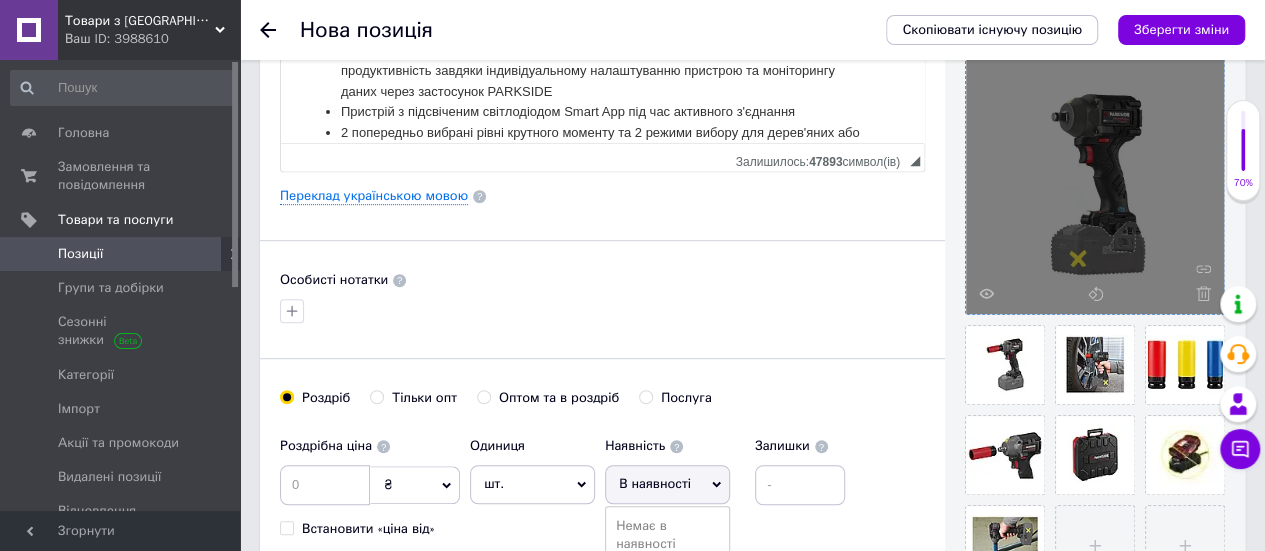 scroll, scrollTop: 542, scrollLeft: 0, axis: vertical 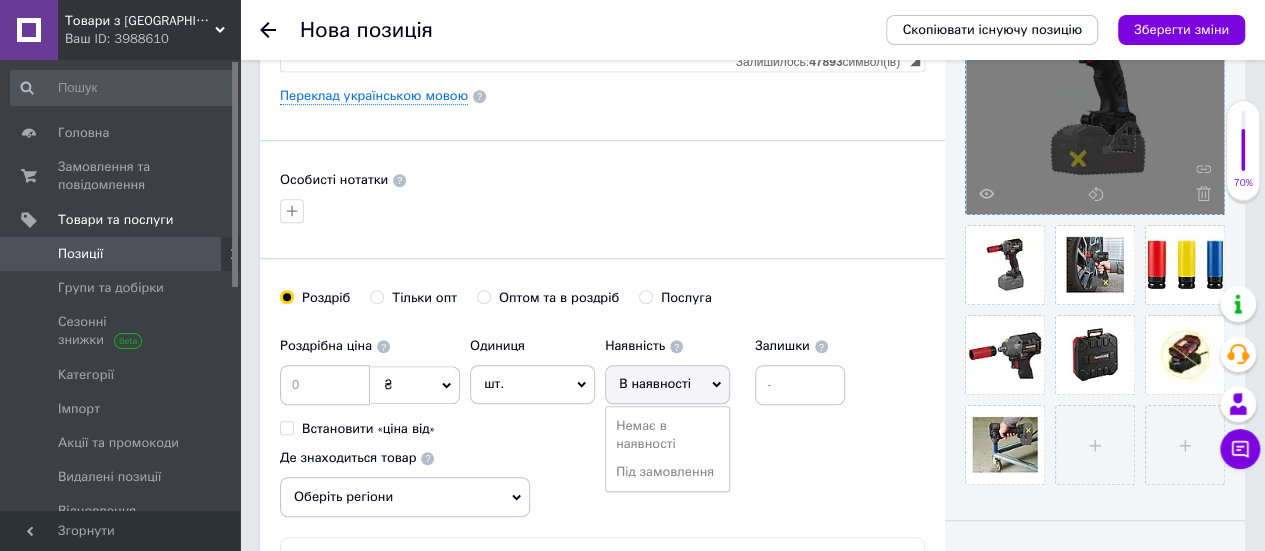 click 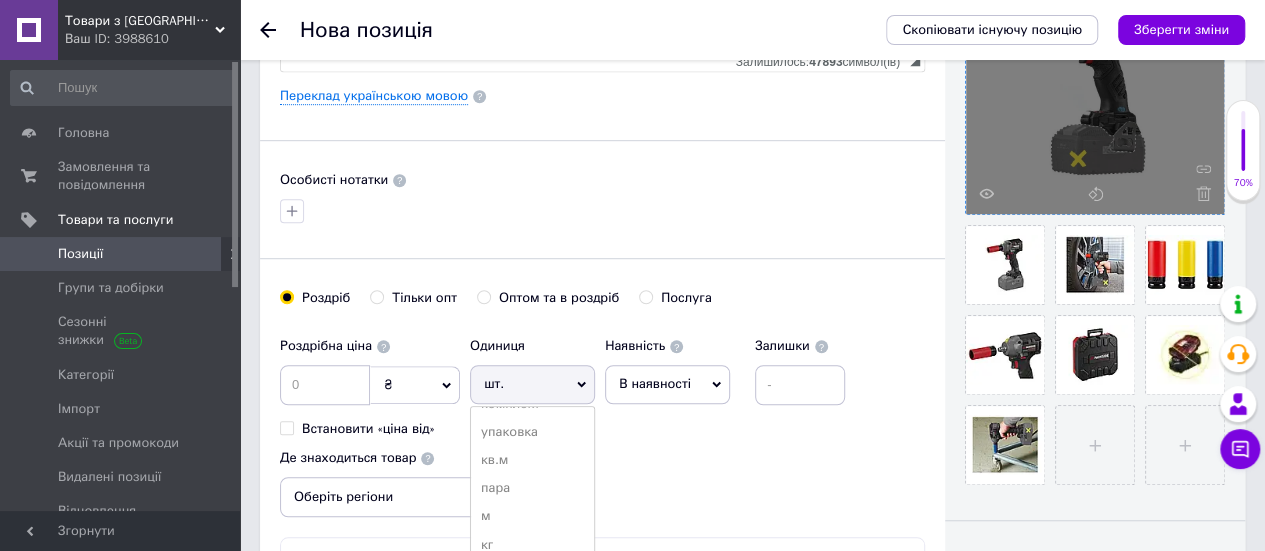 scroll, scrollTop: 0, scrollLeft: 0, axis: both 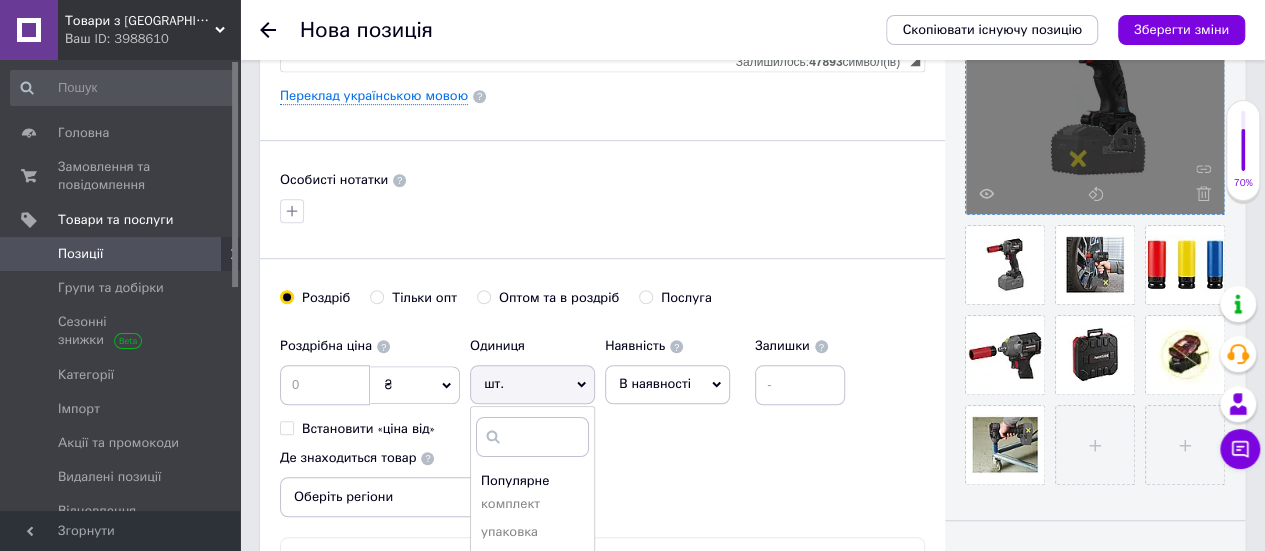 click on "Роздрібна ціна ₴ $ EUR CHF GBP ¥ PLN ₸ MDL HUF KGS CNY TRY KRW lei Встановити «ціна від» Одиниця шт. Популярне комплект упаковка кв.м пара м кг пог.м послуга т а автоцистерна ампула б балон банка блістер бобіна бочка бут бухта в ват виїзд відро г г га година гр/кв.м гігакалорія д дав два місяці день доба доза є єврокуб з зміна к кВт каністра карат кв.дм кв.м кв.см кв.фут квартал кг кг/кв.м км колесо комплект коробка куб.дм куб.м л л лист м м мВт мл мм моток місяць мішок н набір номер о об'єкт од. п палетомісце пара партія пач пог.м послуга посівна одиниця птахомісце півроку пігулка р 1" at bounding box center [602, 422] 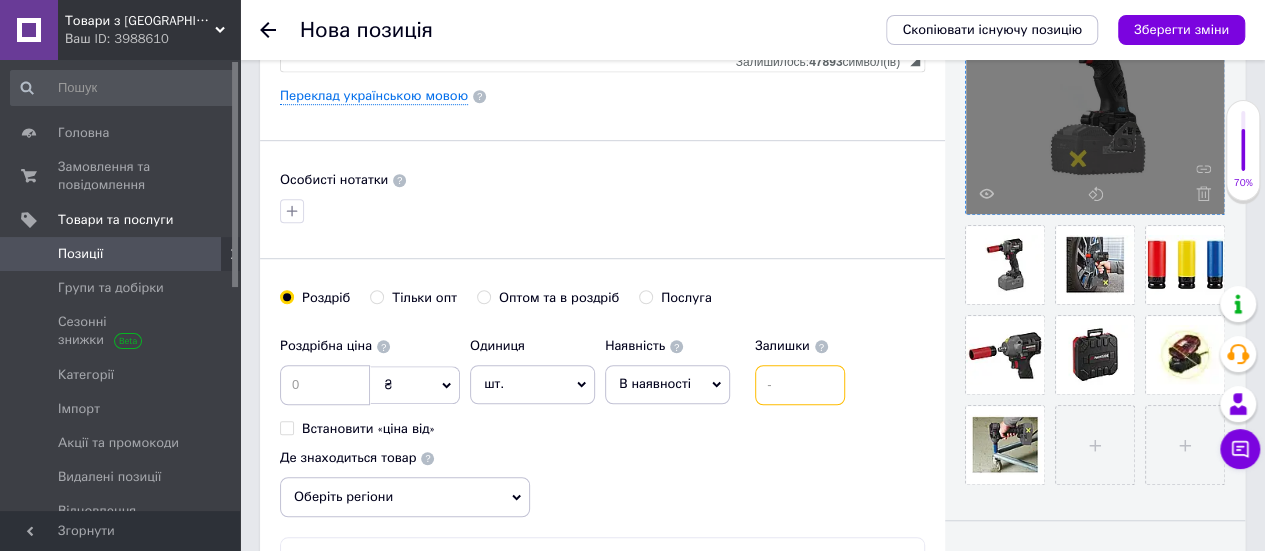 click at bounding box center [800, 385] 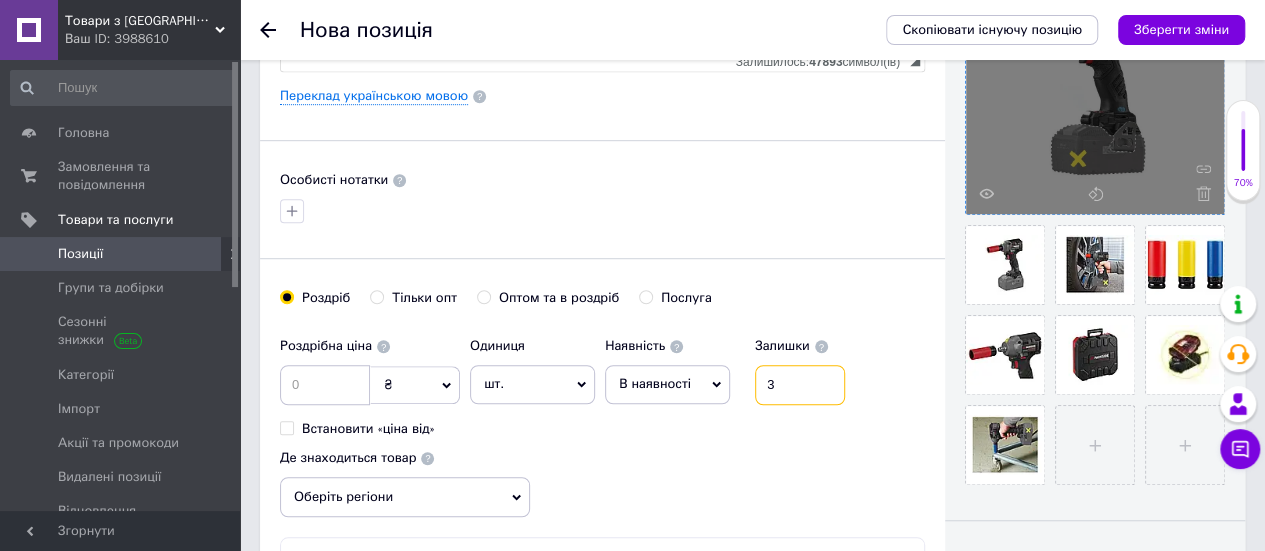 type on "3" 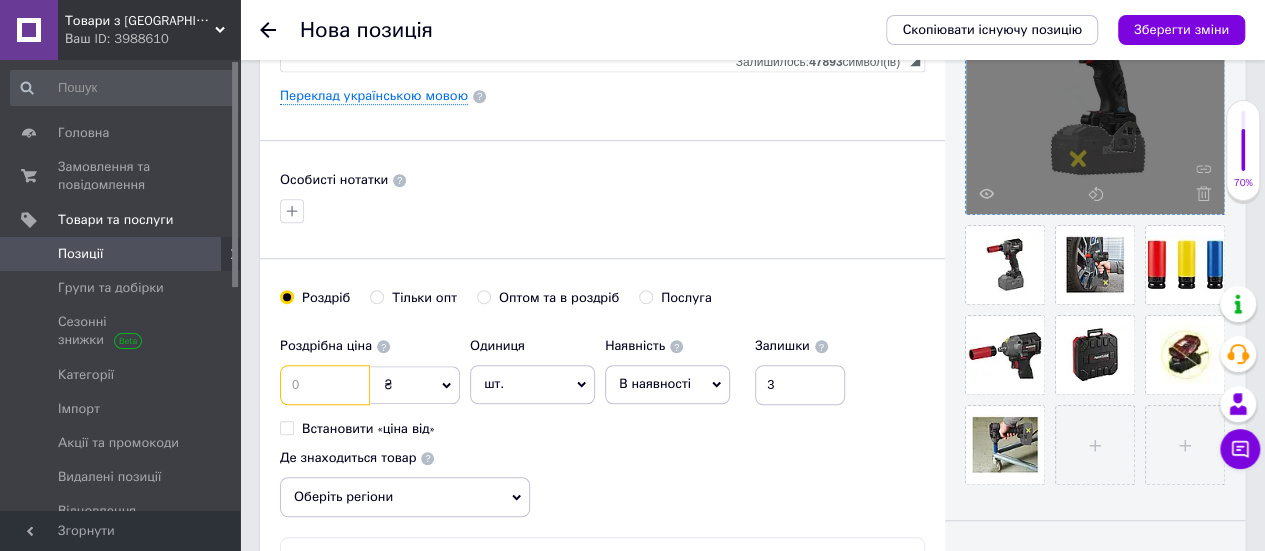 click at bounding box center [325, 385] 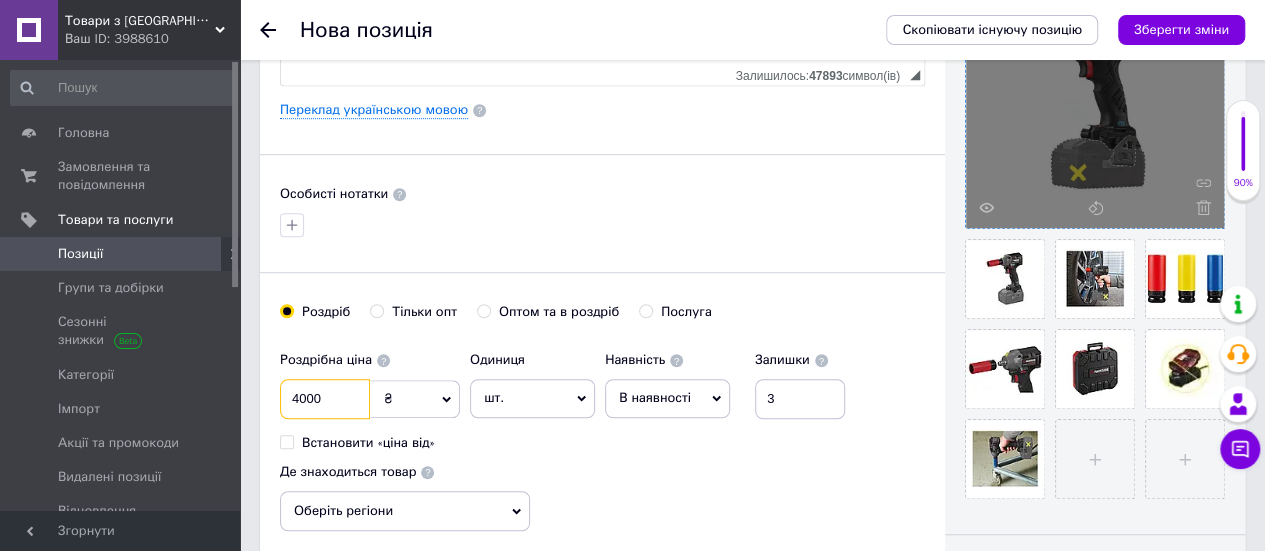 scroll, scrollTop: 642, scrollLeft: 0, axis: vertical 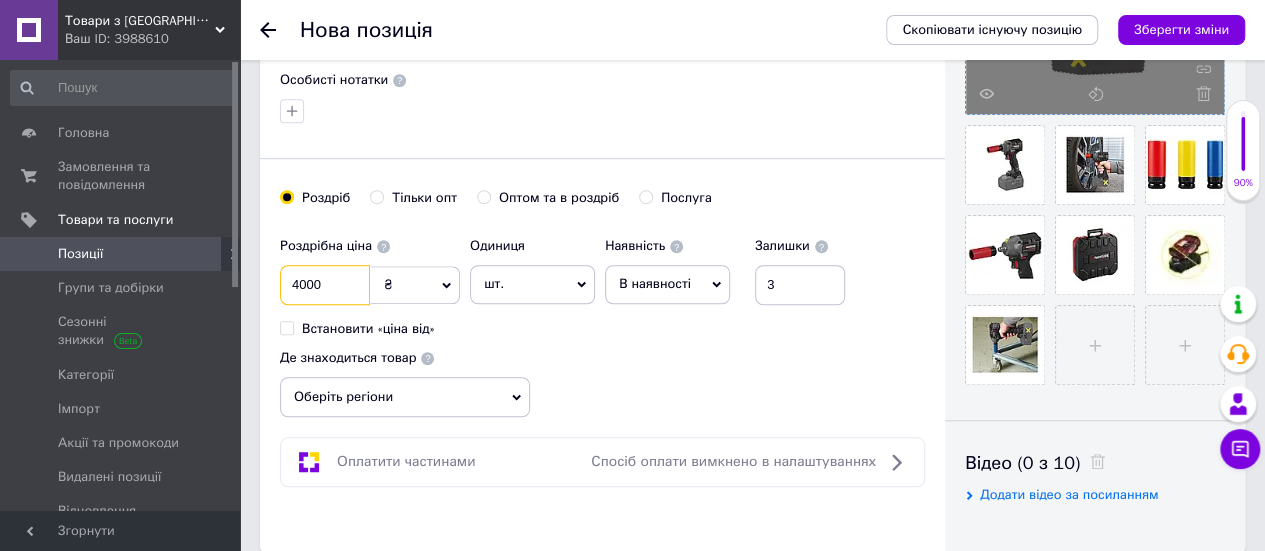 type on "4000" 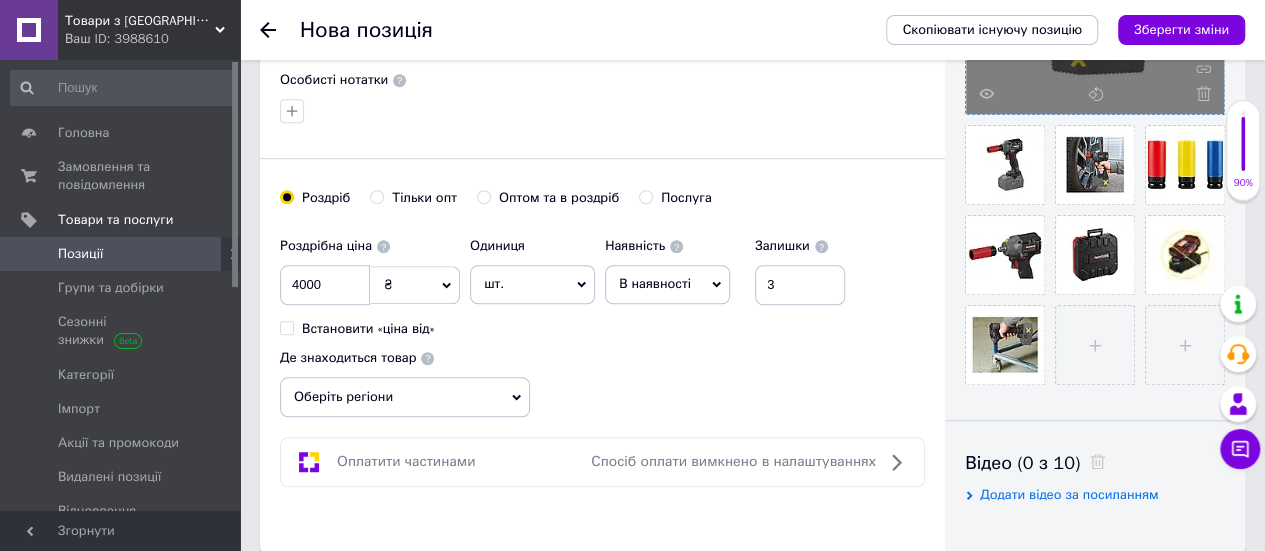 click on "Роздрібна ціна 4000 ₴ $ EUR CHF GBP ¥ PLN ₸ MDL HUF KGS CNY TRY KRW lei Встановити «ціна від» Одиниця шт. Популярне комплект упаковка кв.м пара м кг пог.м послуга т а автоцистерна ампула б балон банка блістер бобіна бочка [PERSON_NAME] бухта в ват виїзд відро г г га година гр/кв.м гігакалорія д дав два місяці день доба доза є єврокуб з зміна к кВт каністра карат кв.дм кв.м кв.см кв.фут квартал кг кг/кв.м км колесо комплект коробка куб.дм куб.м л л лист м м мВт мл мм моток місяць мішок н набір номер о об'єкт од. п палетомісце пара партія пач пог.м послуга посівна одиниця птахомісце півроку пігулка" at bounding box center [602, 322] 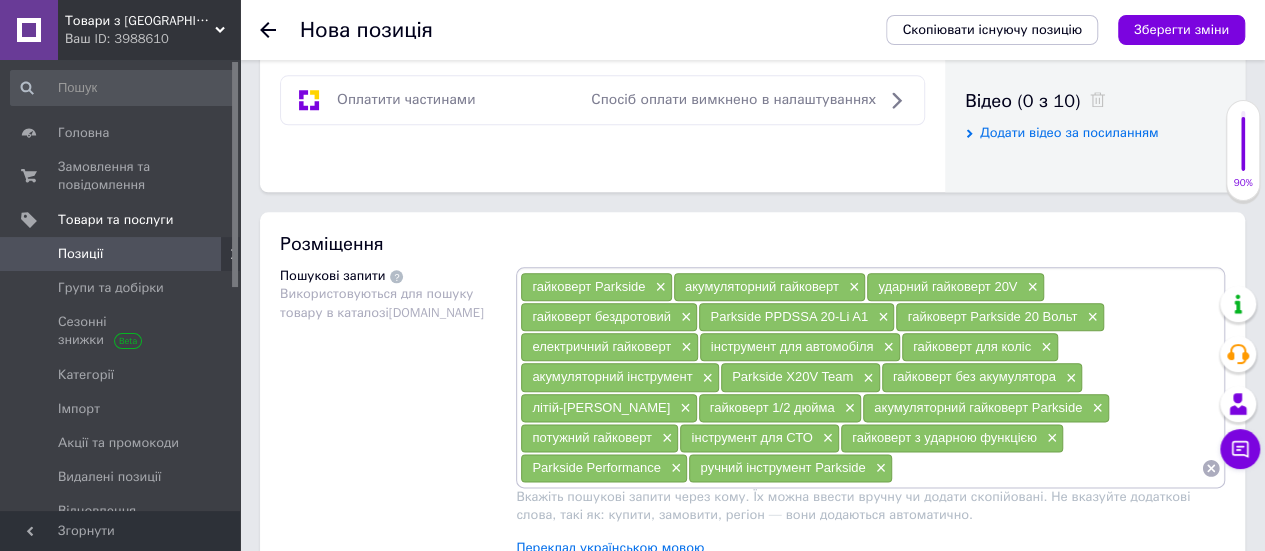 scroll, scrollTop: 800, scrollLeft: 0, axis: vertical 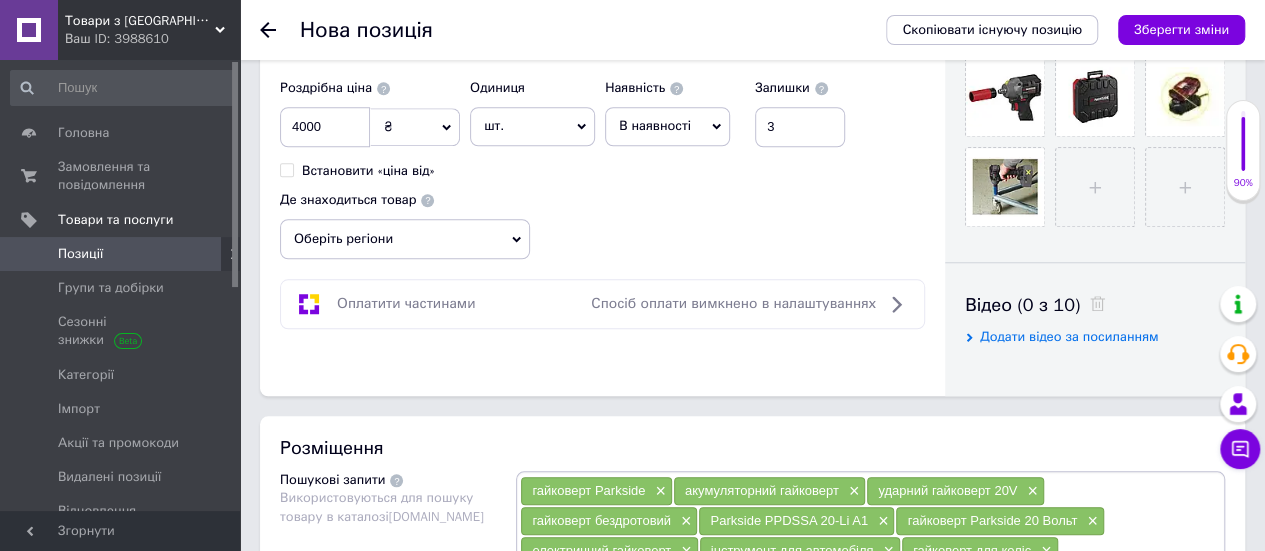 click on "Оберіть регіони" at bounding box center (405, 239) 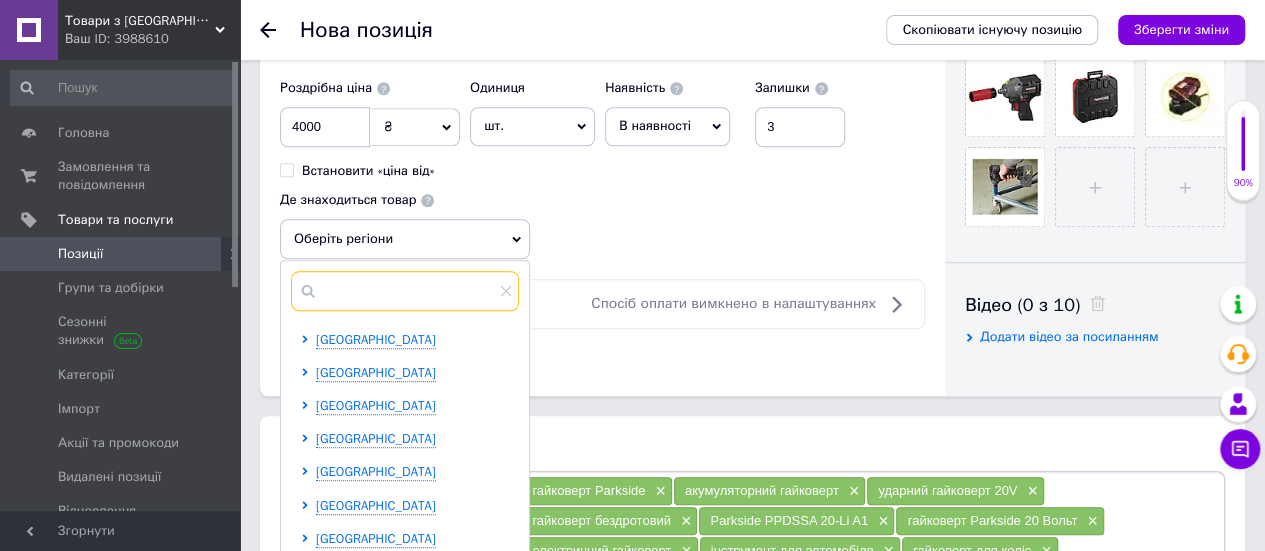 click at bounding box center [405, 291] 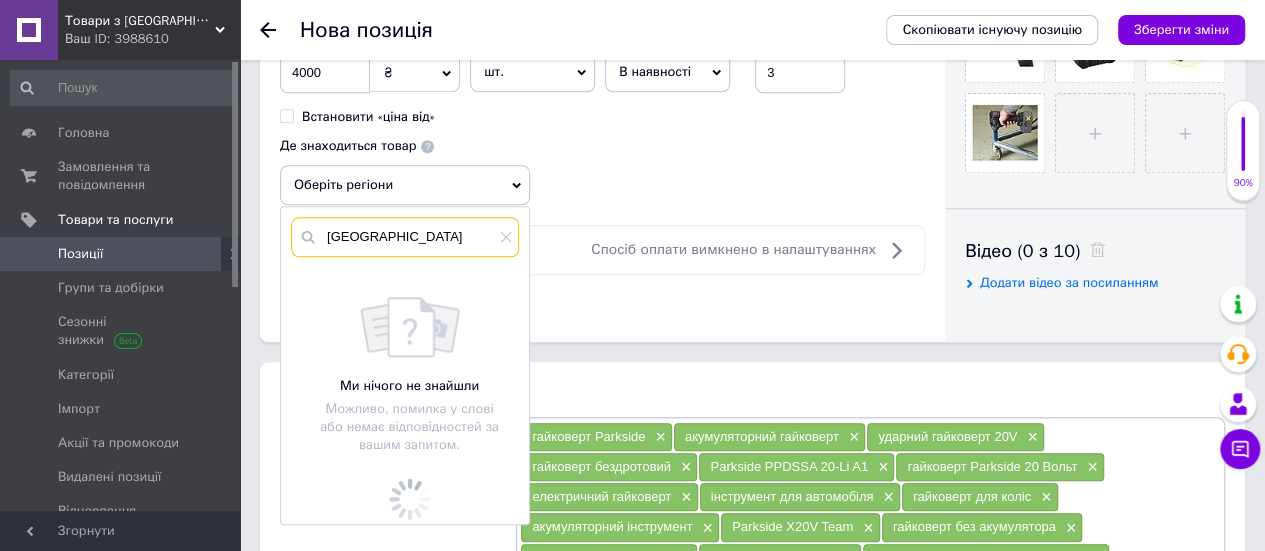 scroll, scrollTop: 900, scrollLeft: 0, axis: vertical 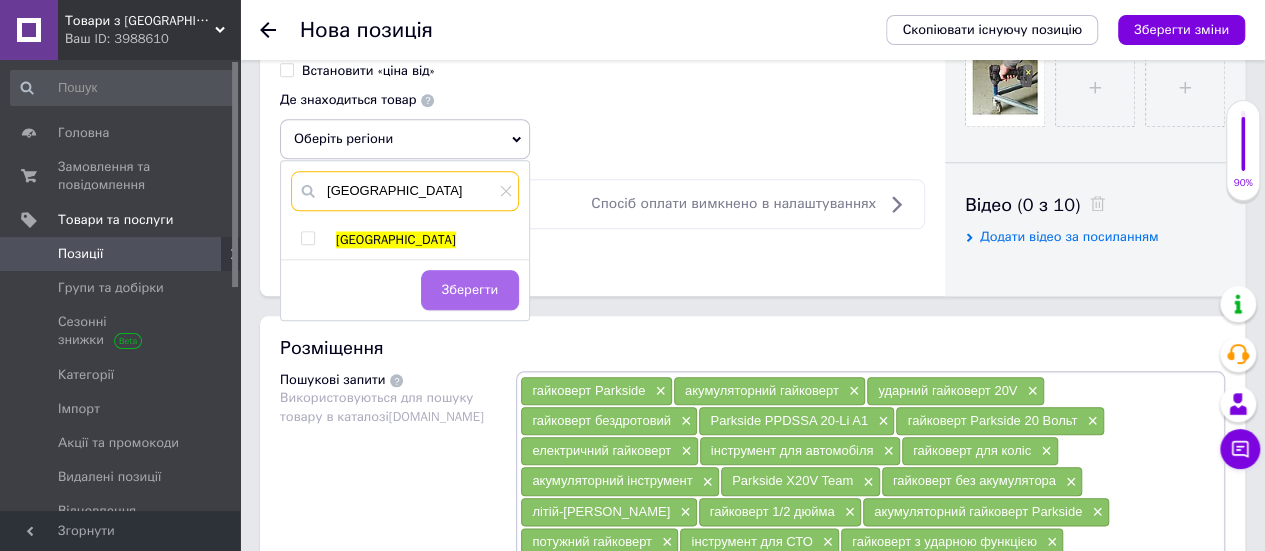 type on "[GEOGRAPHIC_DATA]" 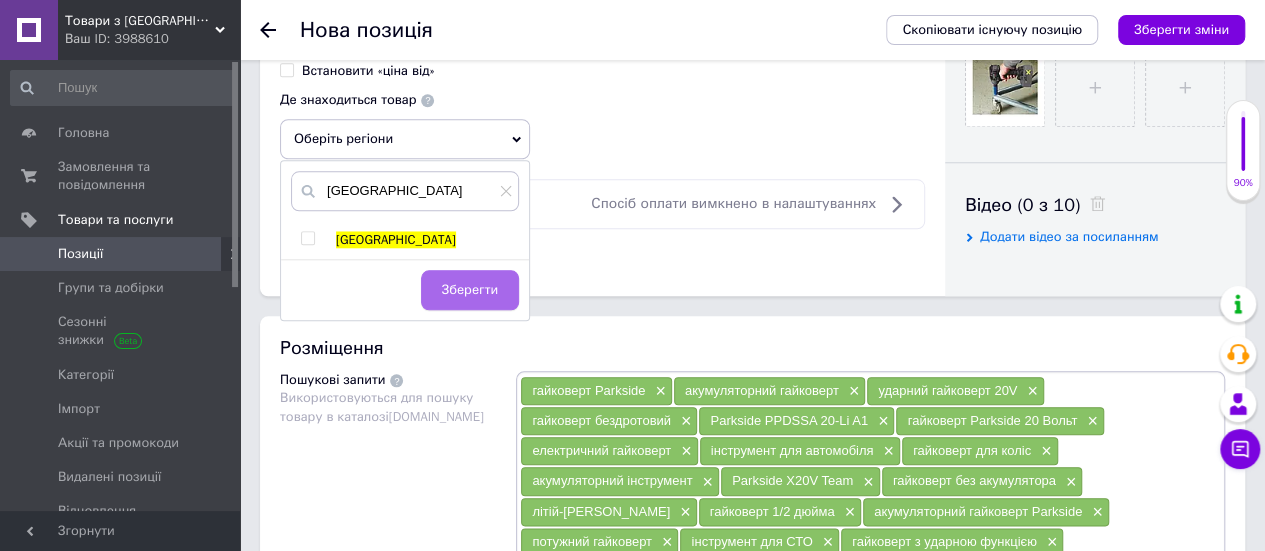 click on "Зберегти" at bounding box center (470, 290) 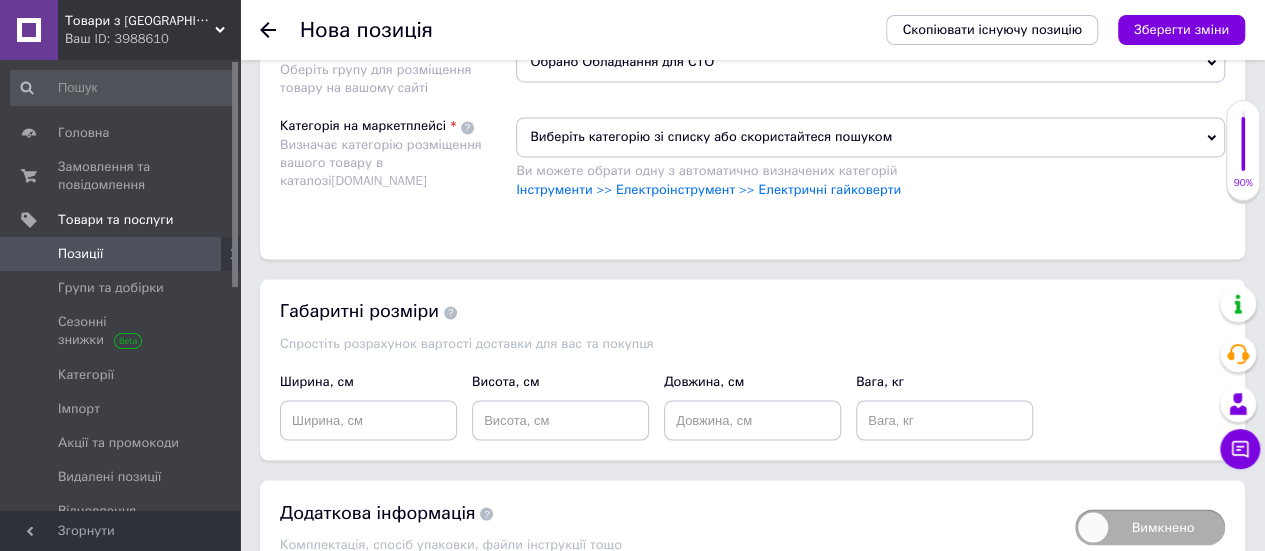 scroll, scrollTop: 1600, scrollLeft: 0, axis: vertical 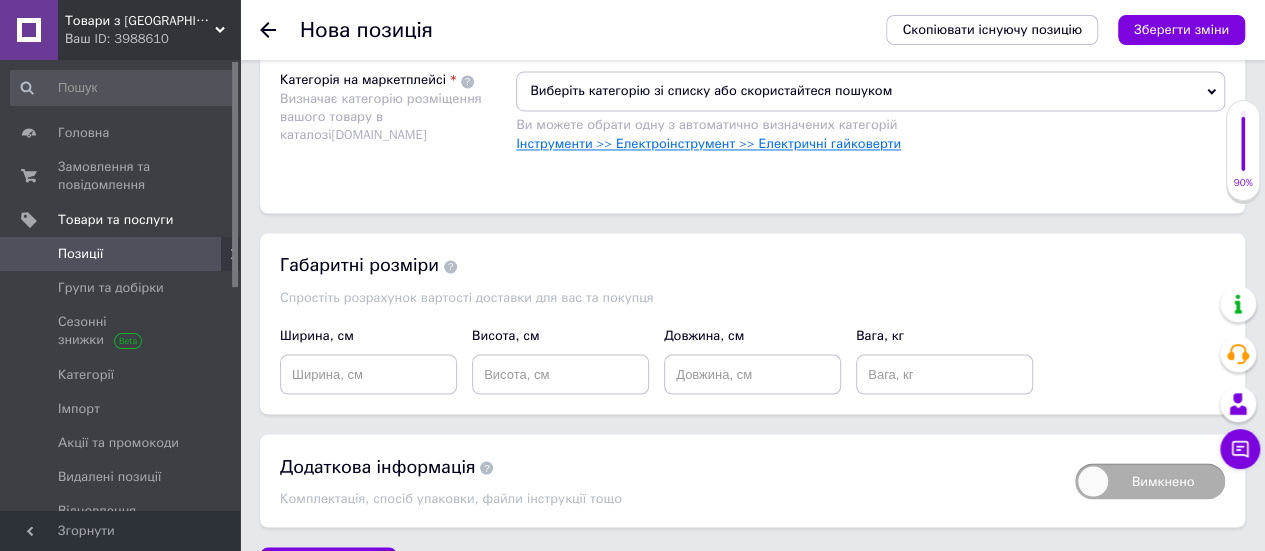 click on "Інструменти >> Електроінструмент >> Електричні гайковерти" at bounding box center [708, 143] 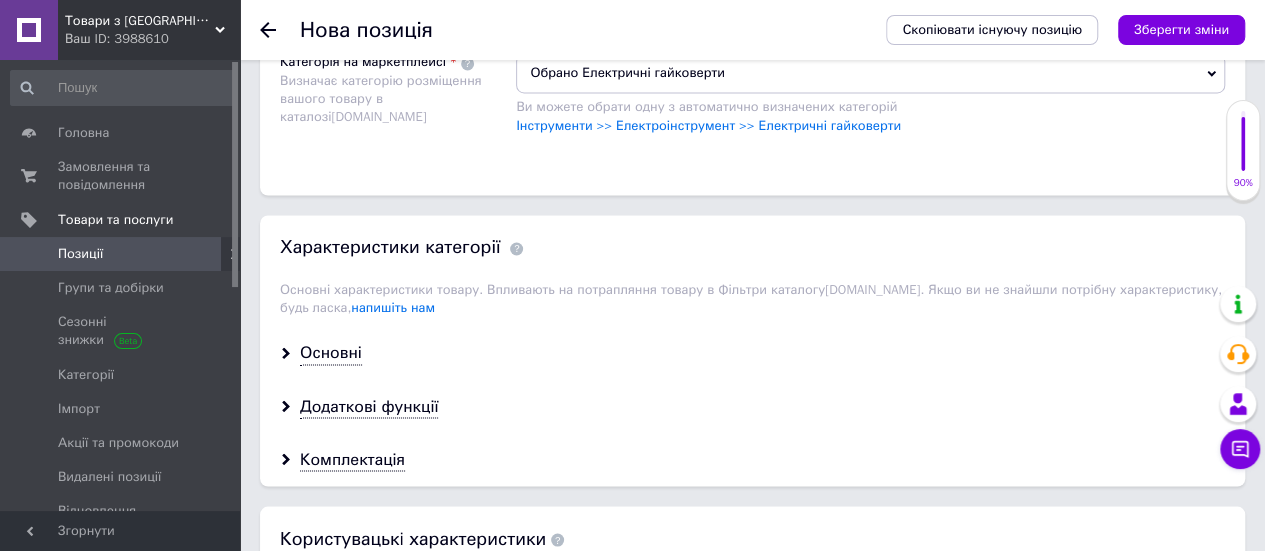 scroll, scrollTop: 1600, scrollLeft: 0, axis: vertical 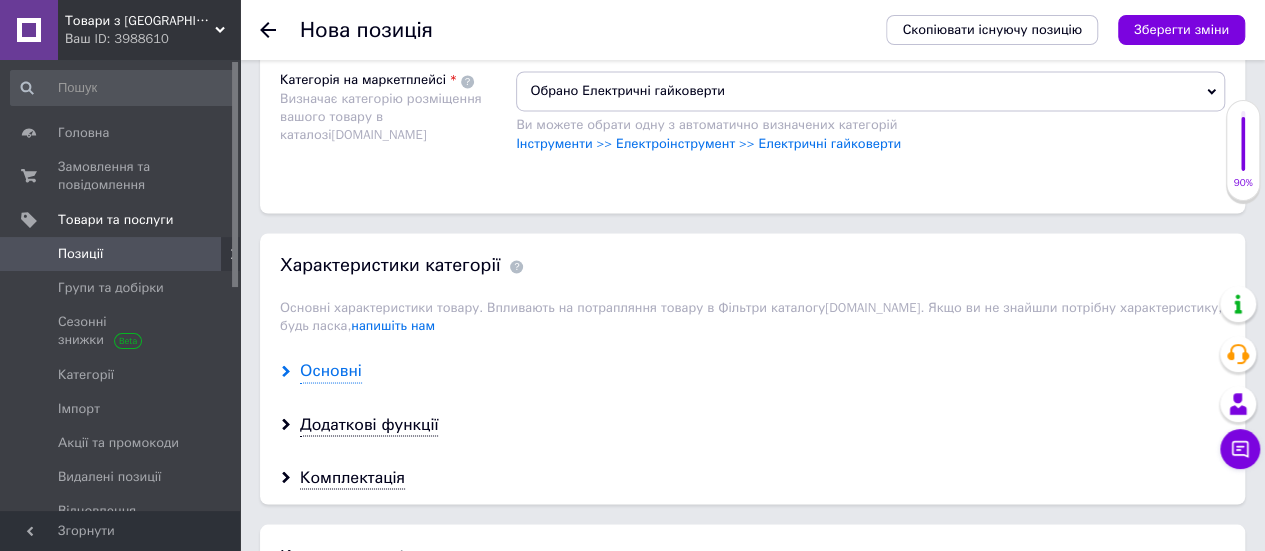 click on "Основні" at bounding box center (331, 370) 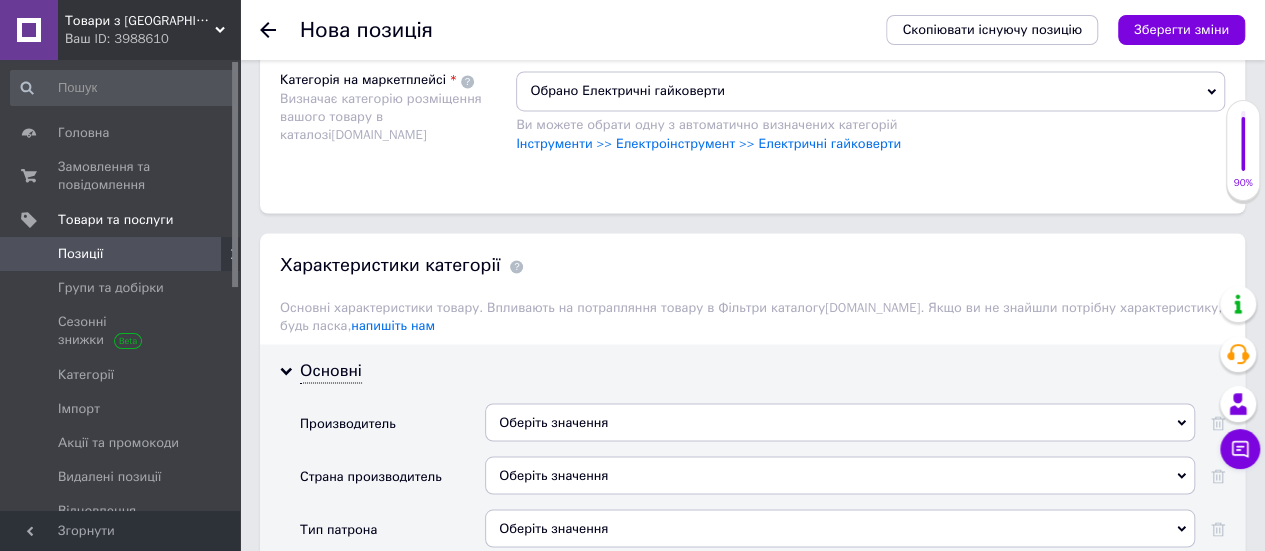 click on "Оберіть значення" at bounding box center [840, 422] 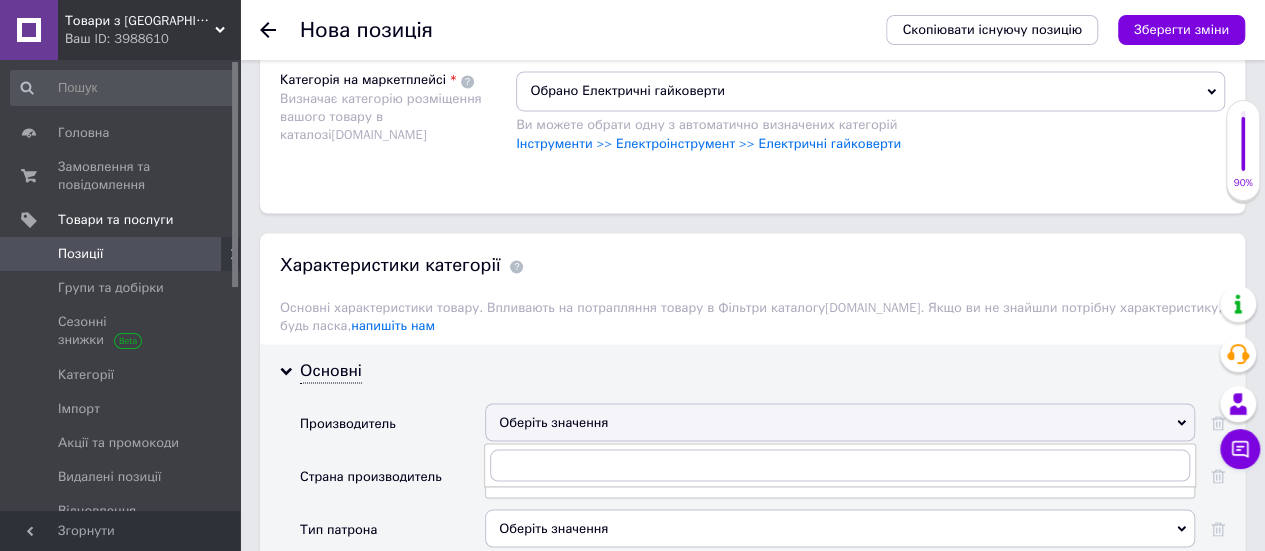 click on "Оберіть значення" at bounding box center (840, 422) 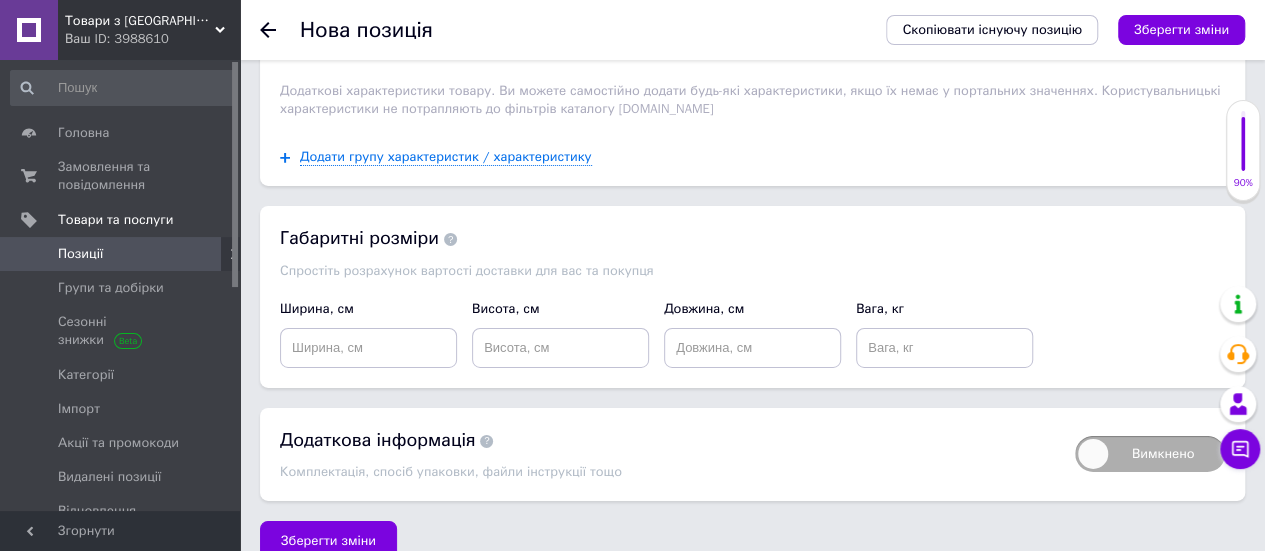 scroll, scrollTop: 3164, scrollLeft: 0, axis: vertical 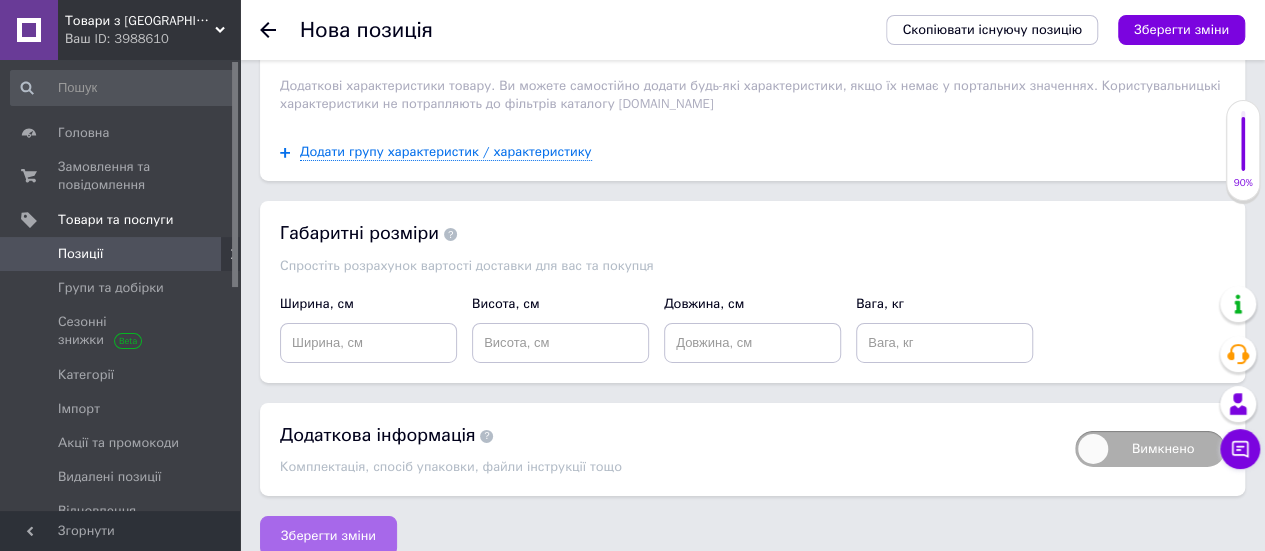click on "Зберегти зміни" at bounding box center (328, 536) 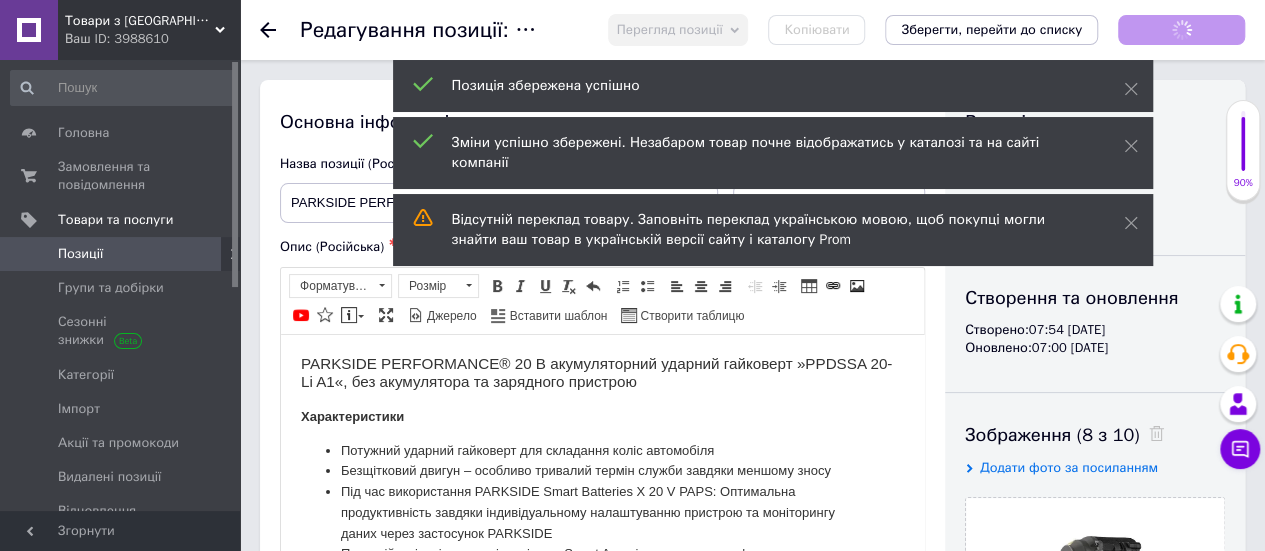 scroll, scrollTop: 0, scrollLeft: 0, axis: both 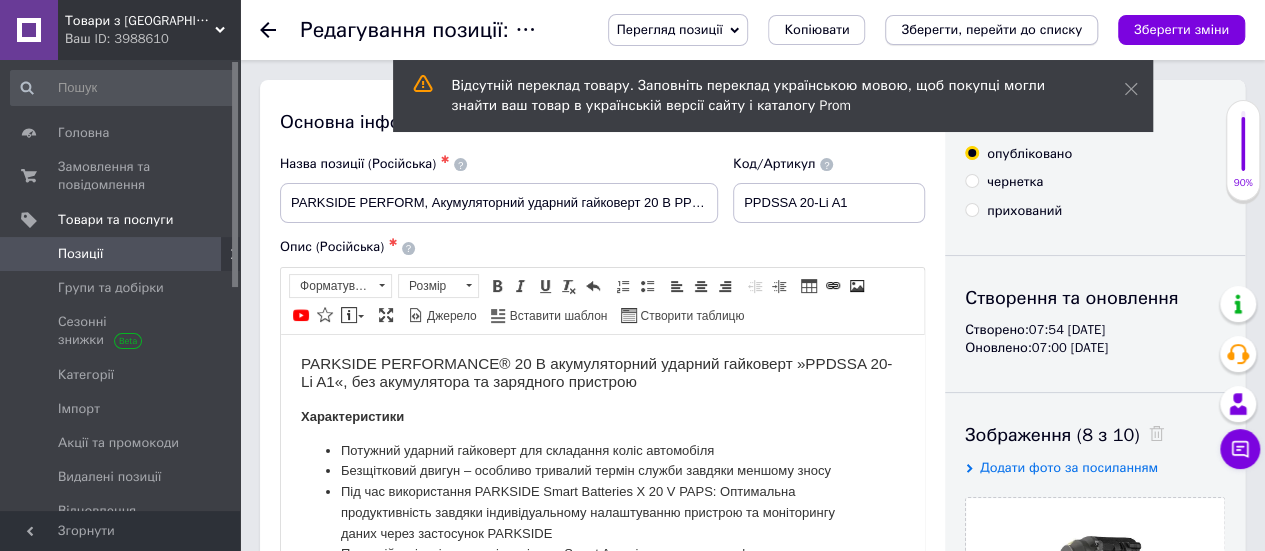 click on "Зберегти, перейти до списку" at bounding box center [991, 29] 